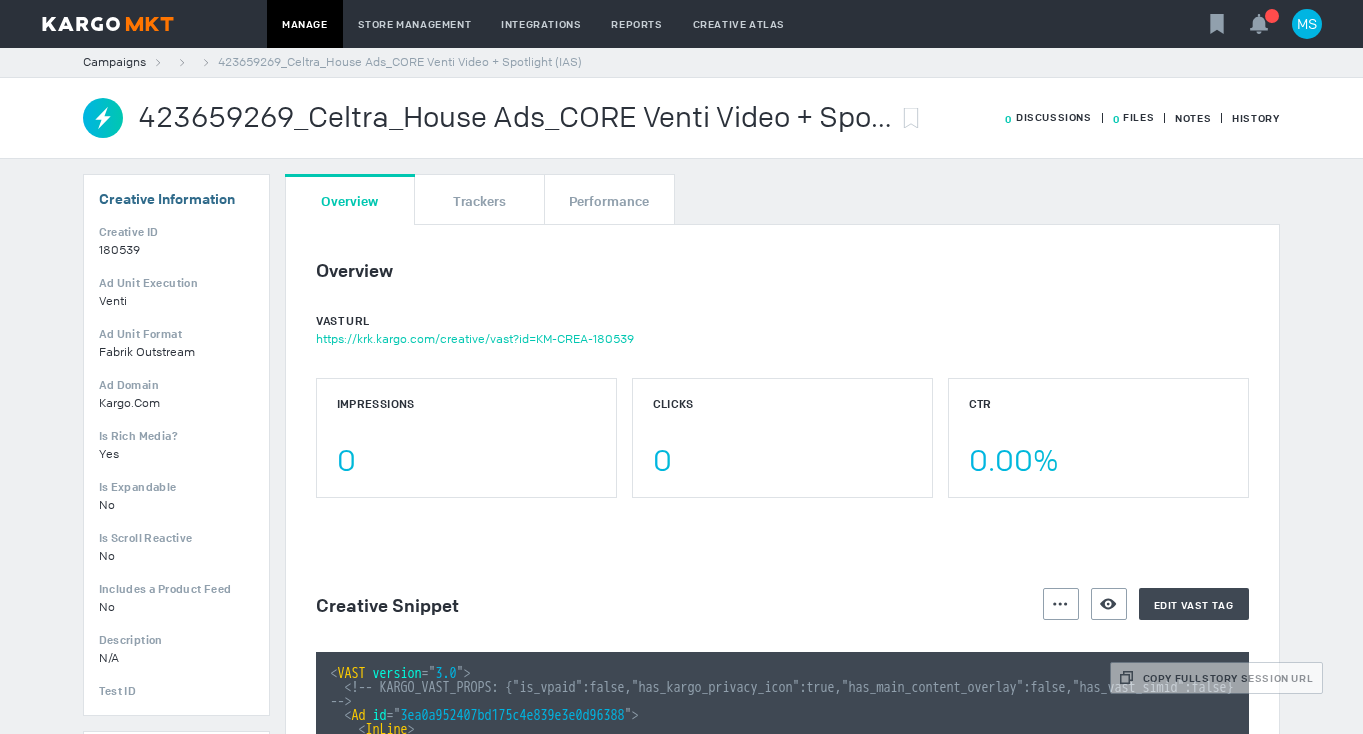 scroll, scrollTop: 0, scrollLeft: 0, axis: both 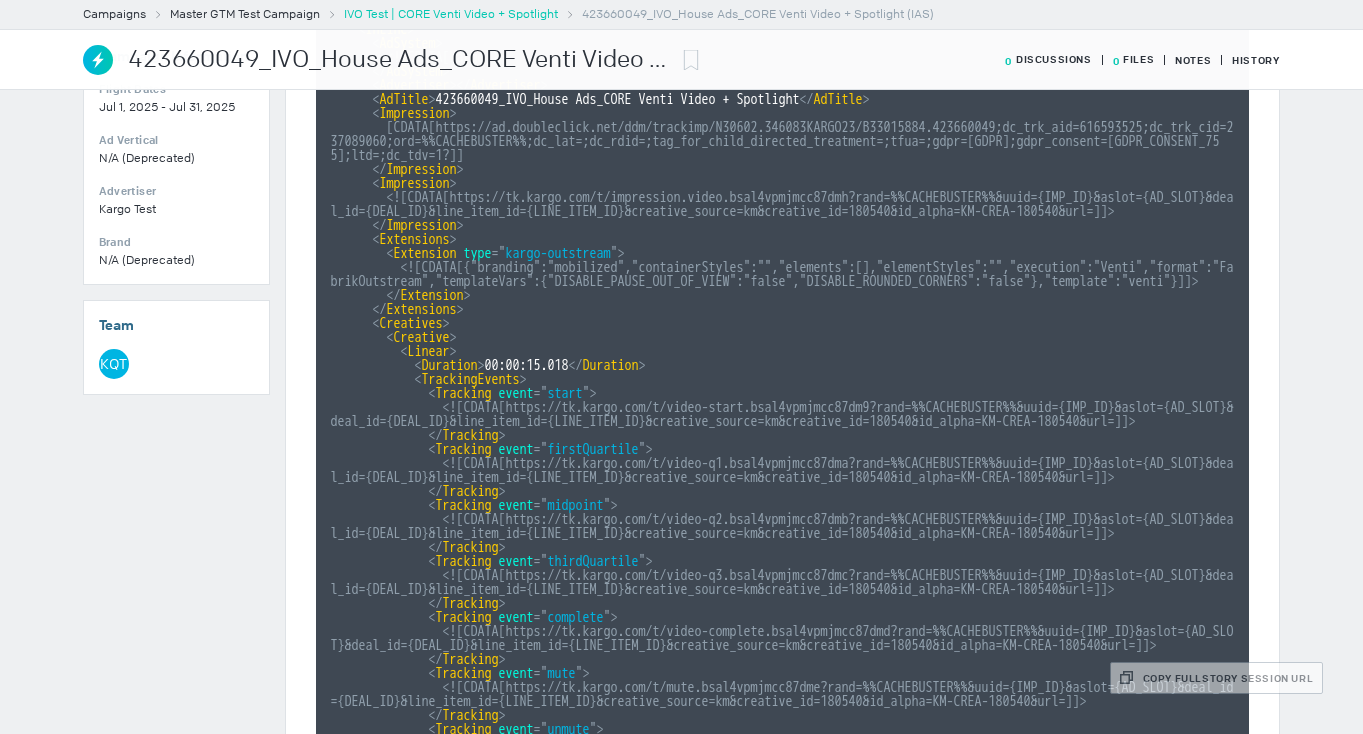 click on "IVO Test | CORE Venti Video + Spotlight" at bounding box center [451, 14] 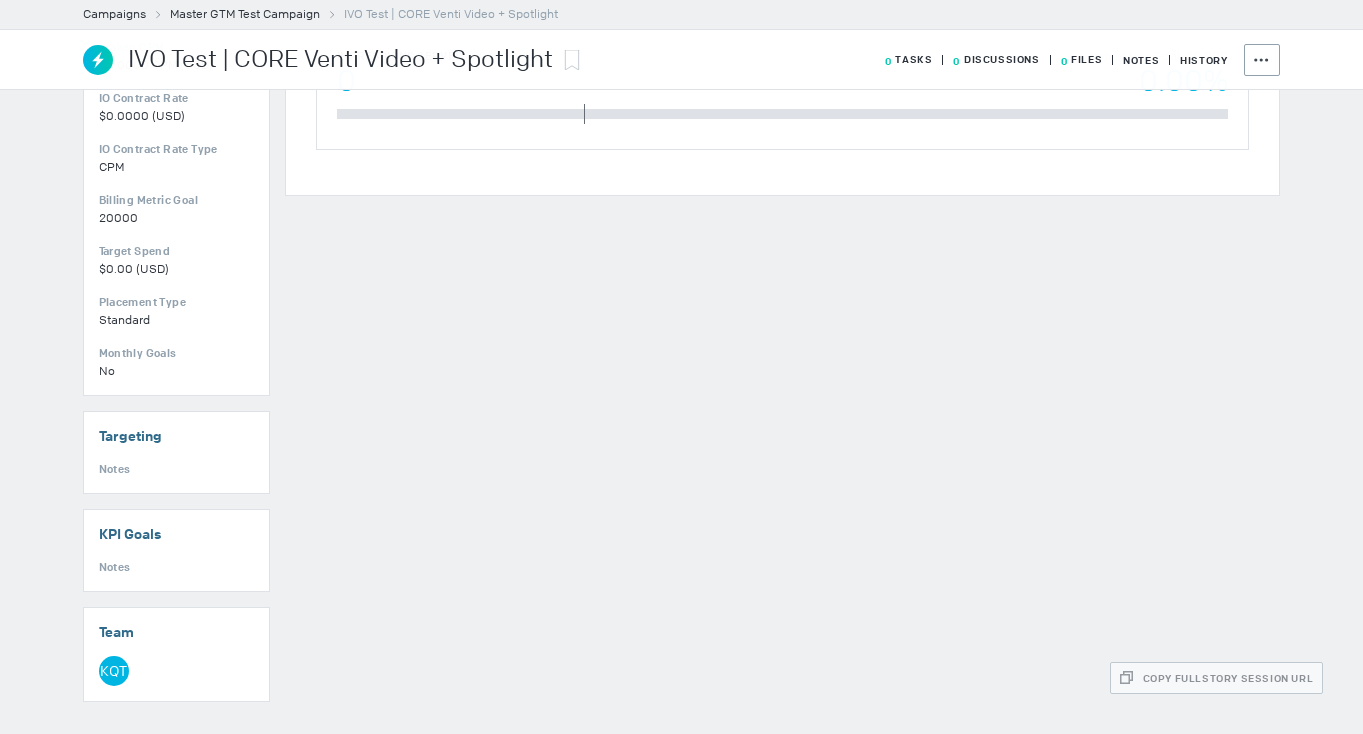 scroll, scrollTop: 417, scrollLeft: 0, axis: vertical 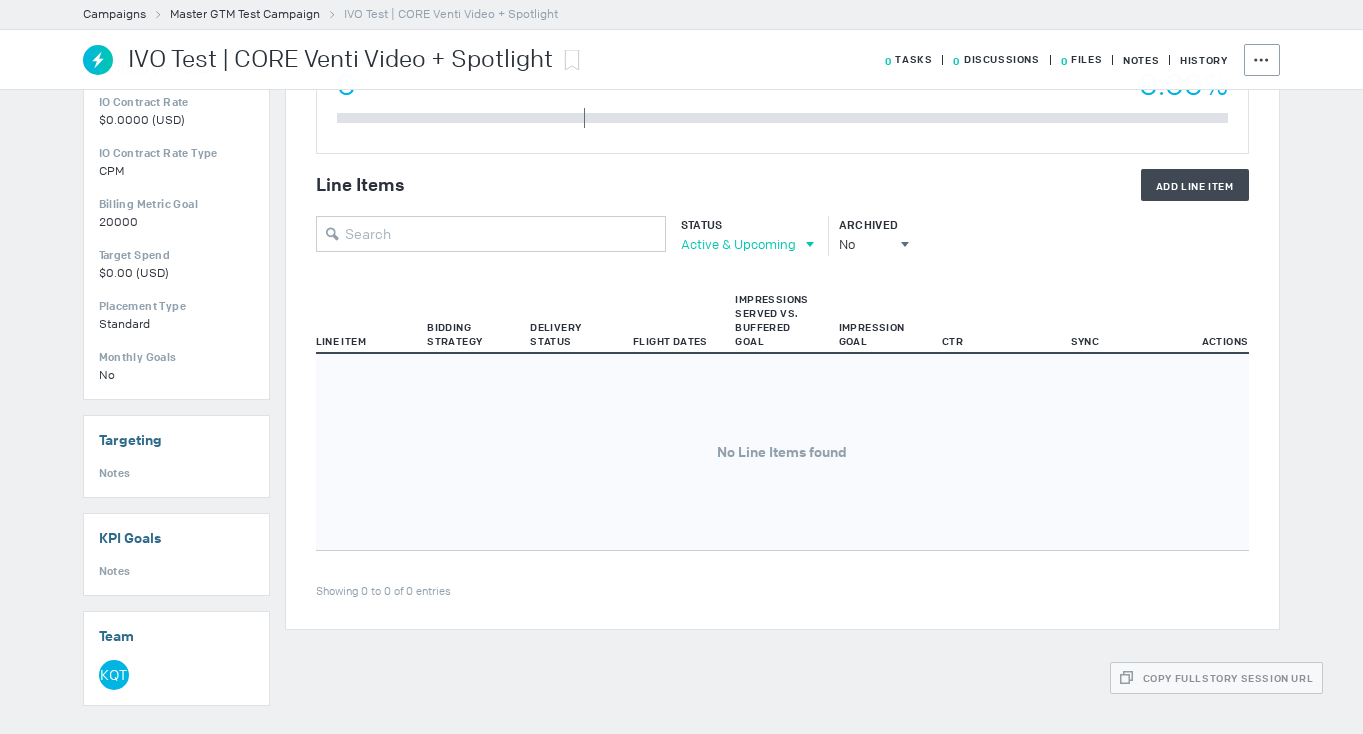 click on "Active & Upcoming" at bounding box center (738, 244) 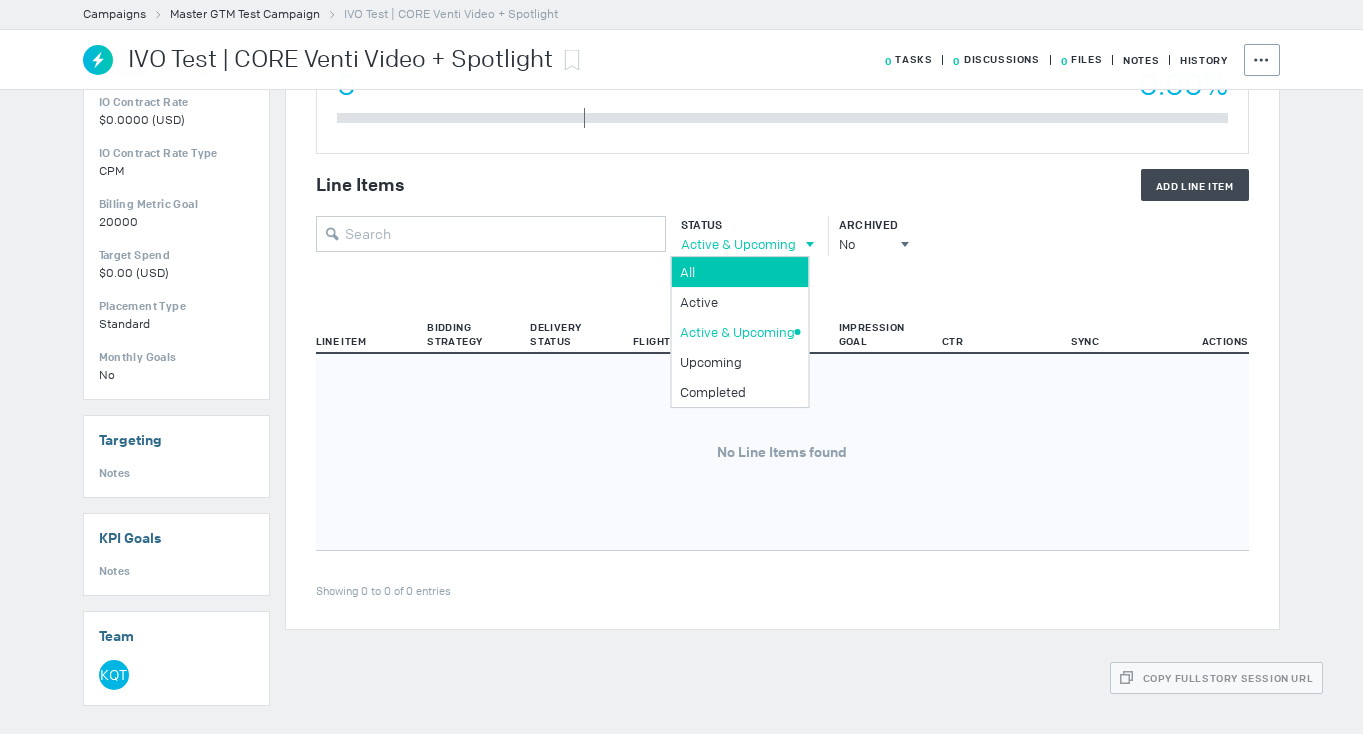 click on "All" at bounding box center (737, 272) 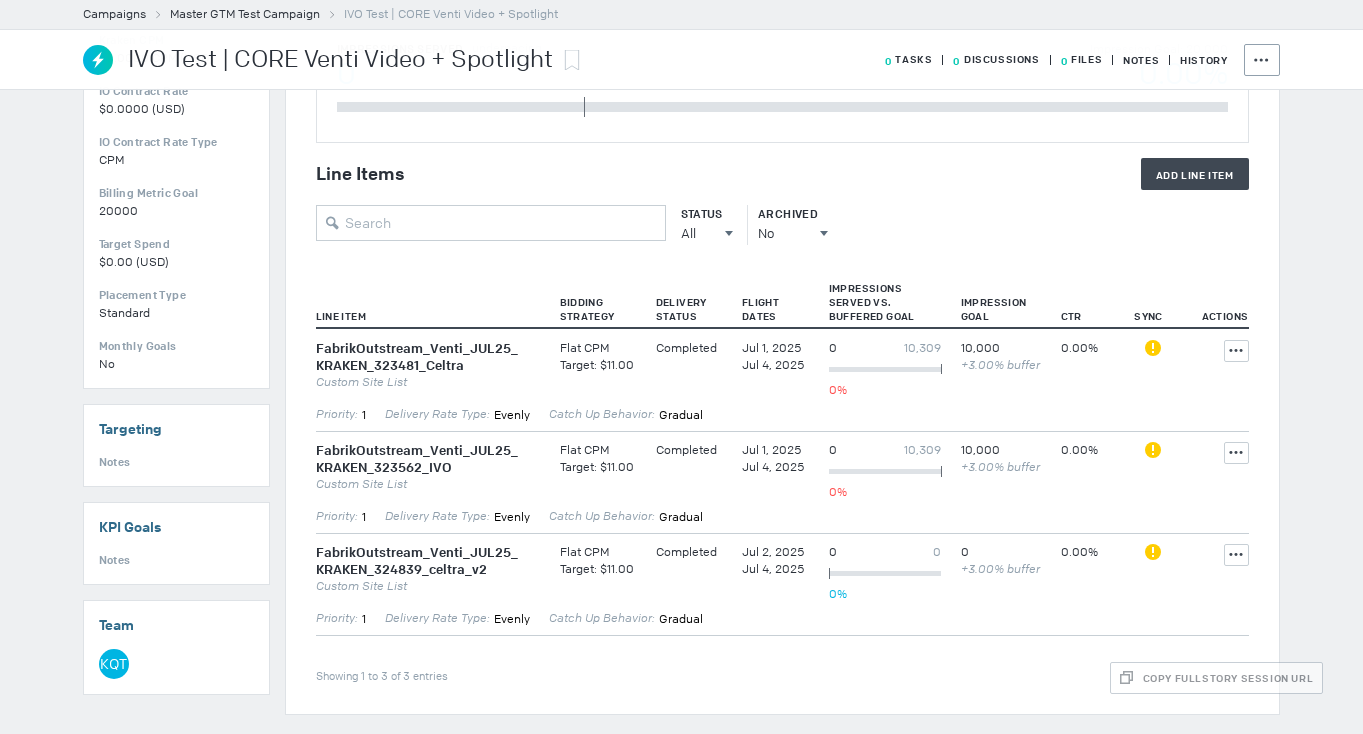 scroll, scrollTop: 0, scrollLeft: 0, axis: both 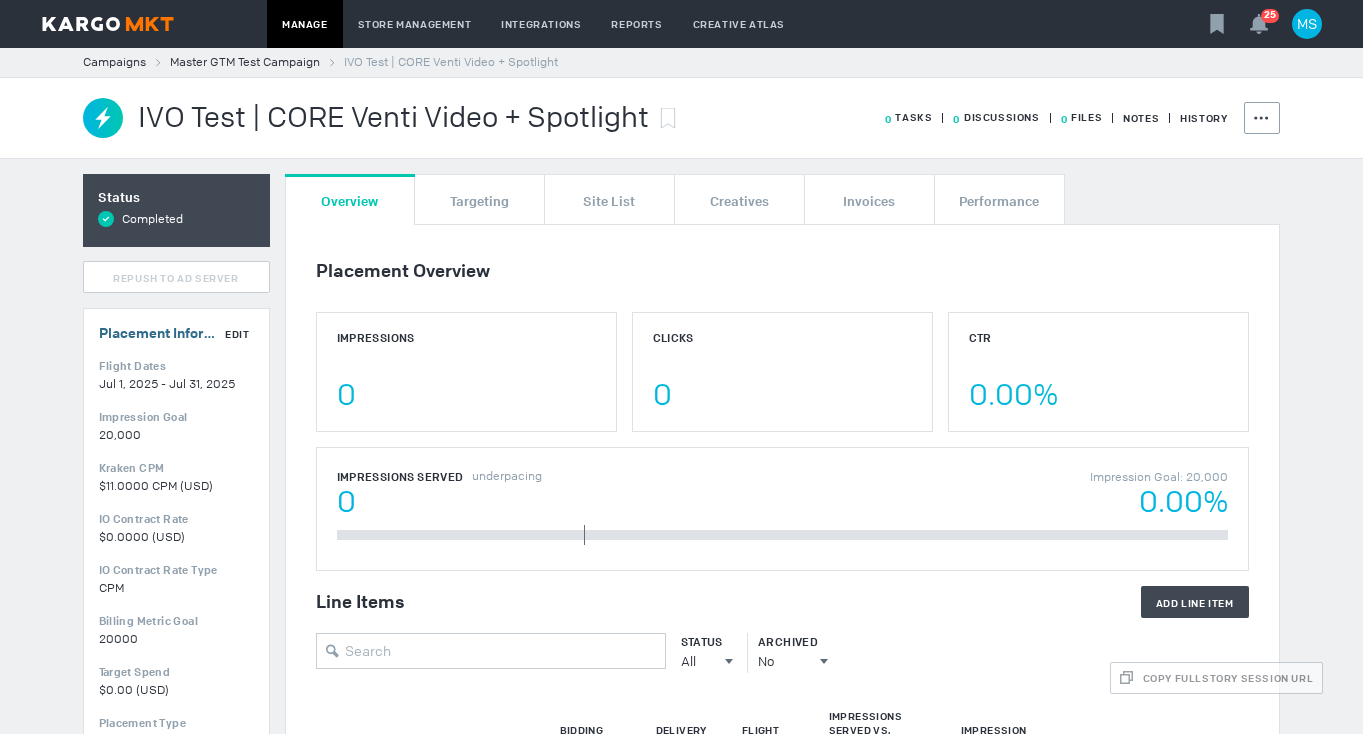 click on "Edit" at bounding box center [237, 334] 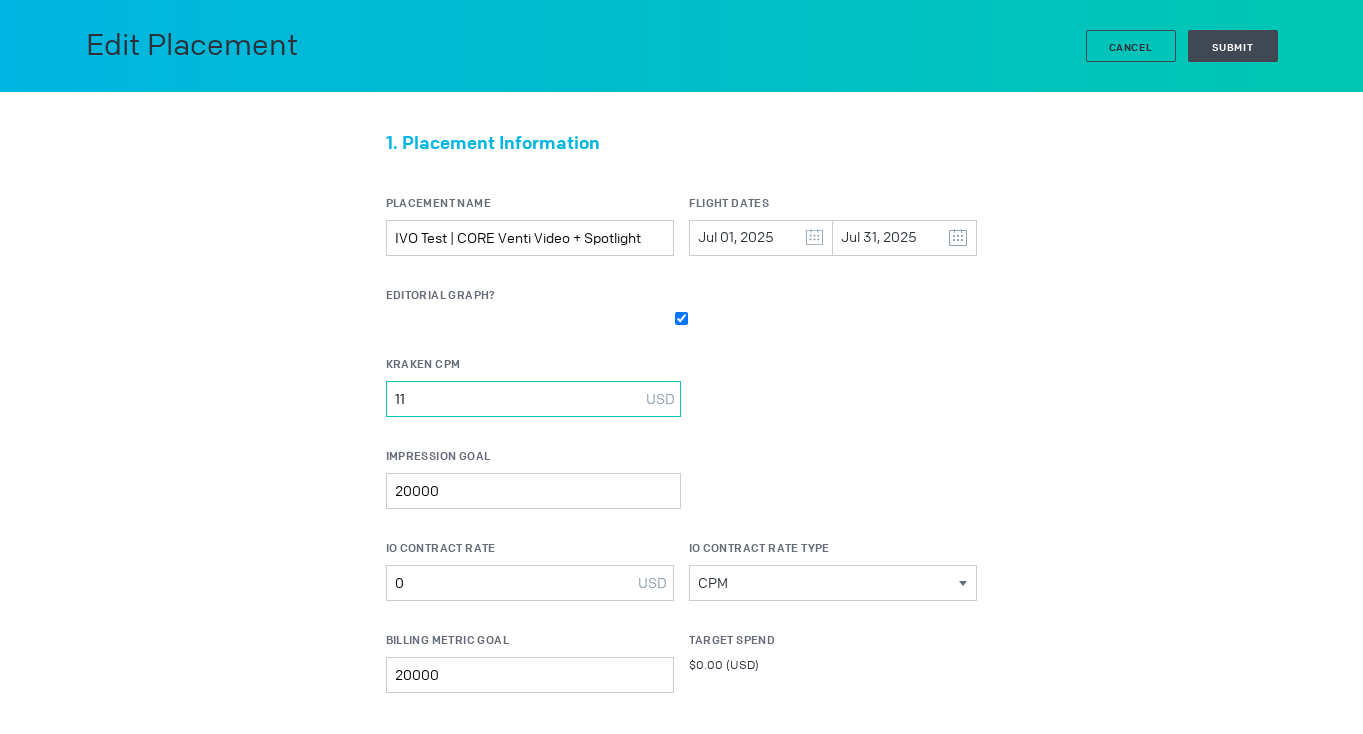 click on "11" at bounding box center (534, 399) 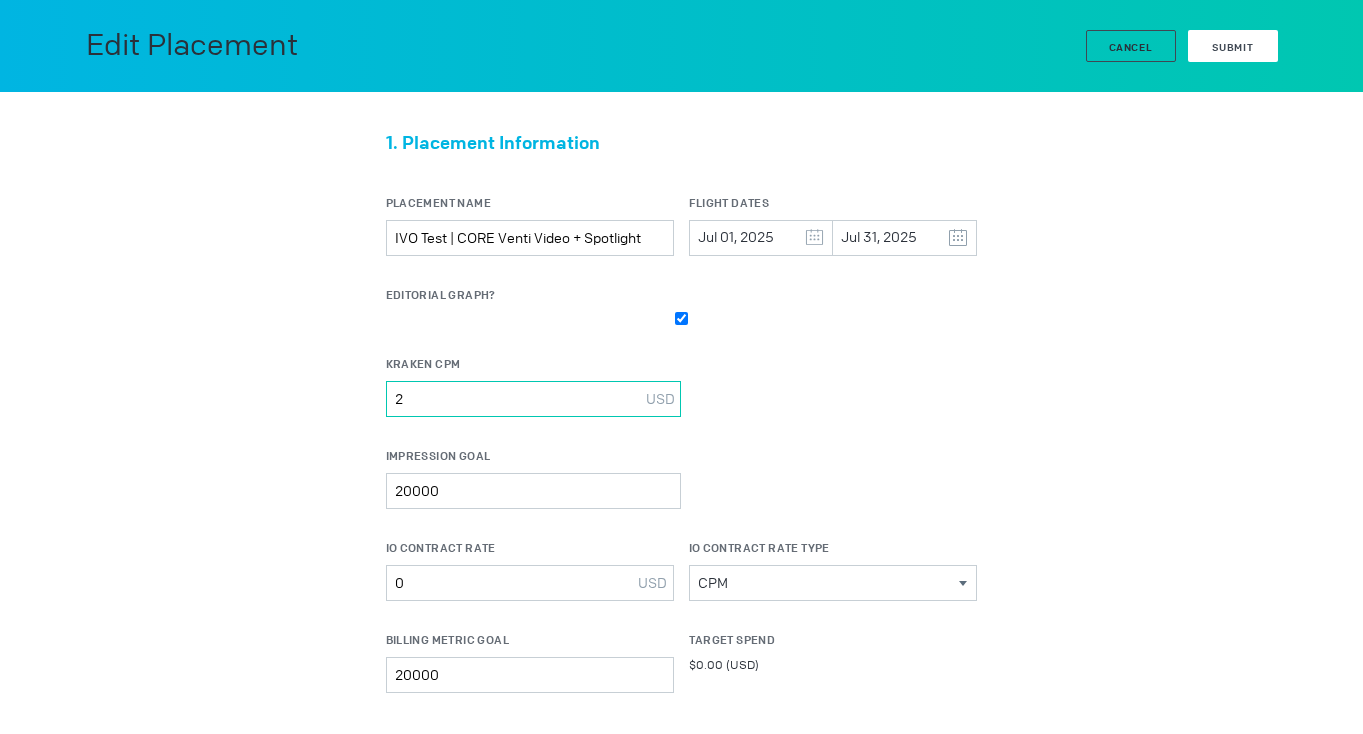 type on "2" 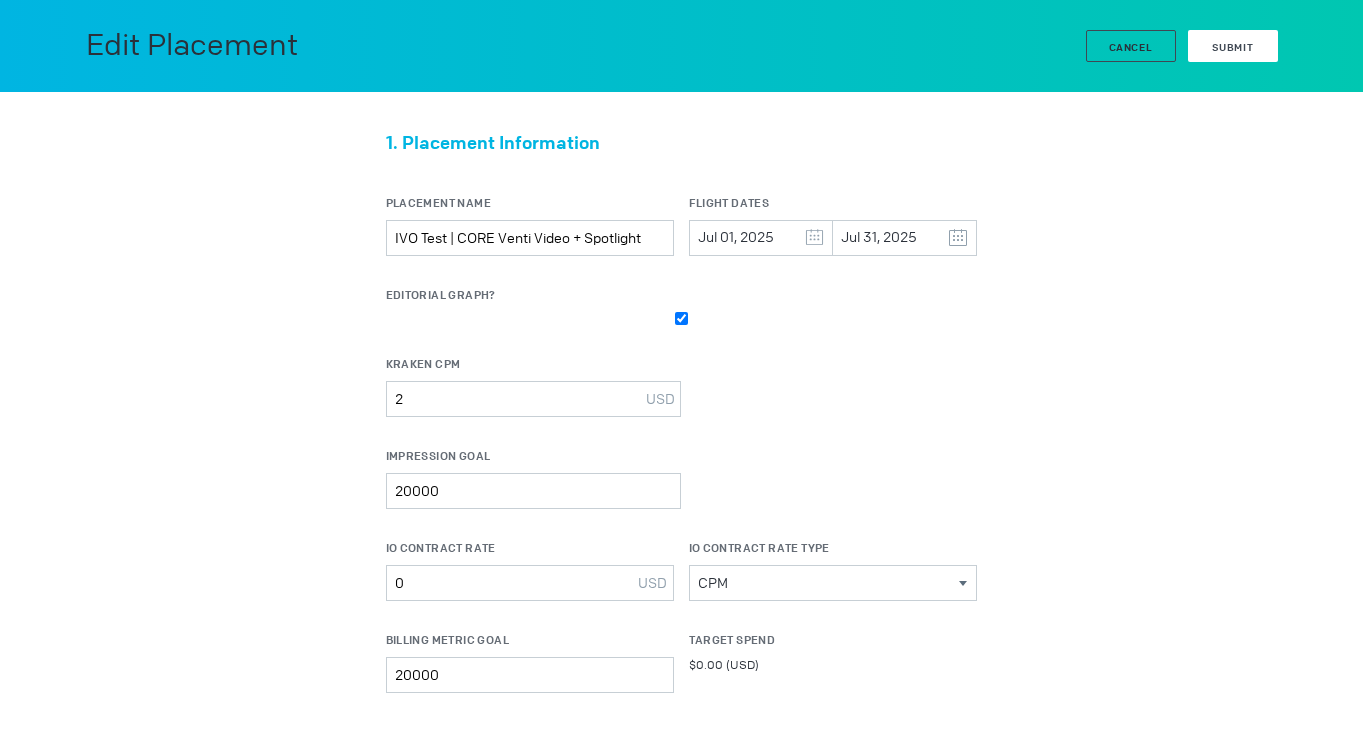 click on "Submit" at bounding box center (1233, 47) 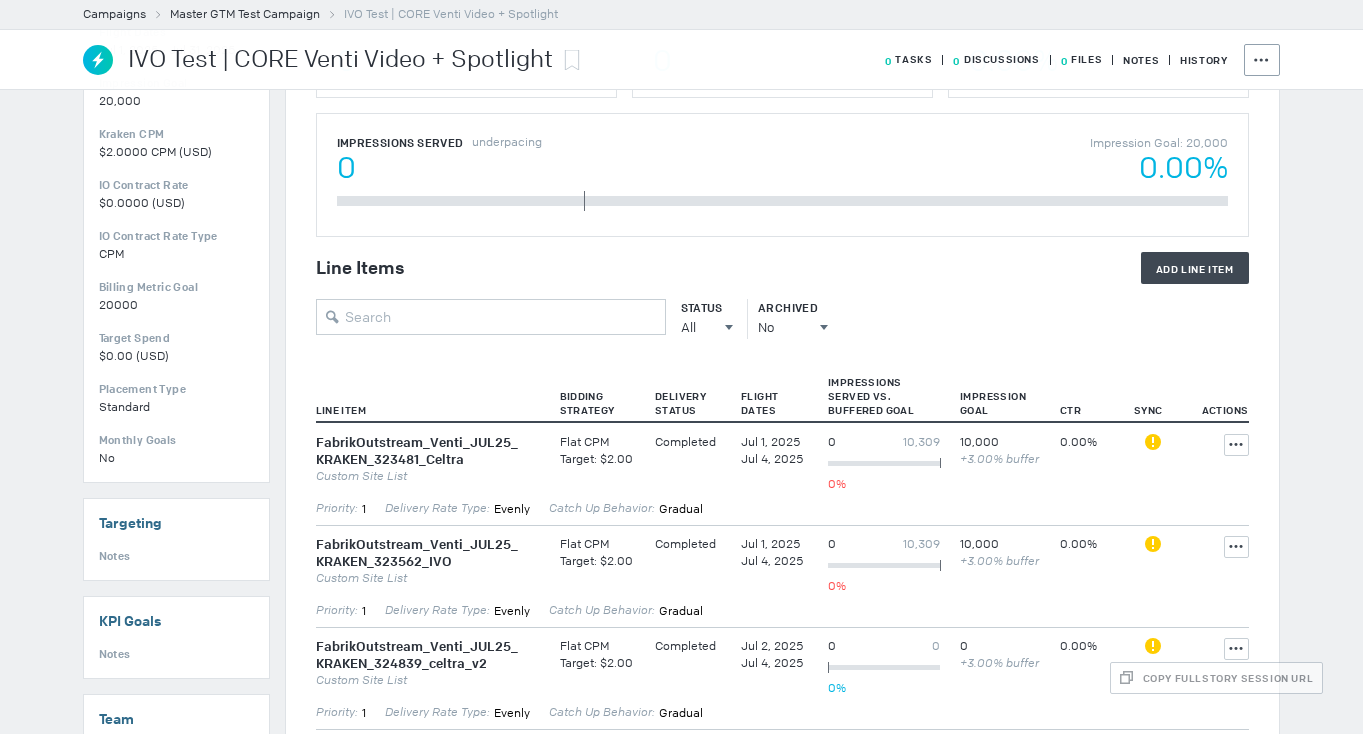scroll, scrollTop: 428, scrollLeft: 0, axis: vertical 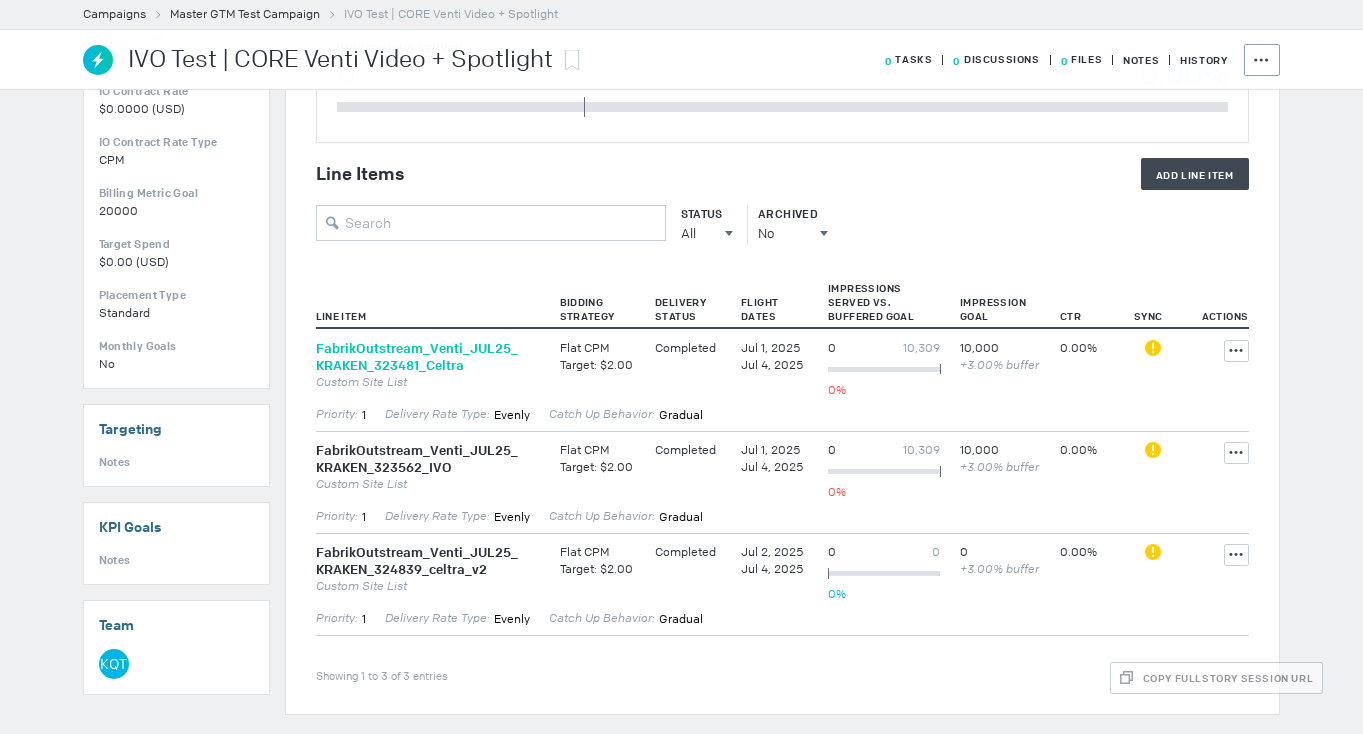 click on "FabrikOutstream_ Venti_ JUL25_ KRAKEN_ 323481_ Celtra" at bounding box center [428, 357] 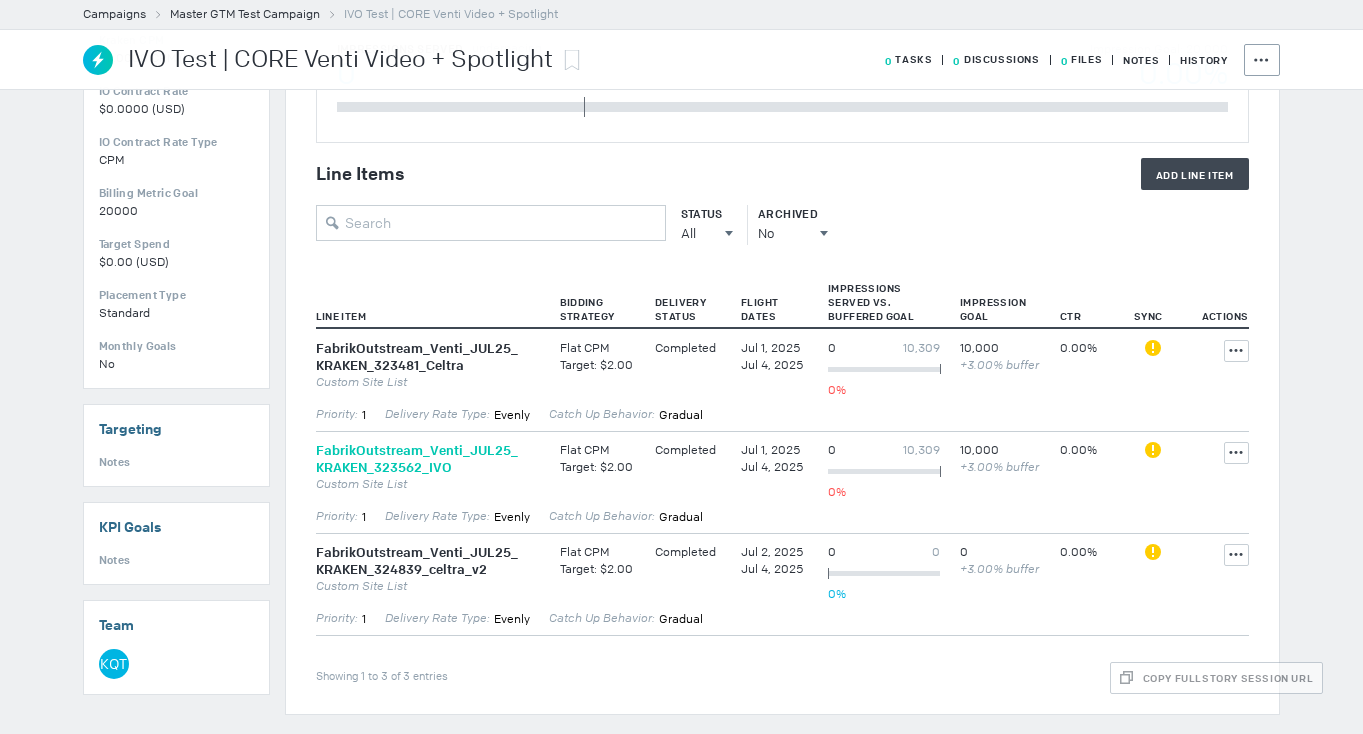 click on "FabrikOutstream_ Venti_ JUL25_ KRAKEN_ 323562_ IVO" at bounding box center (428, 459) 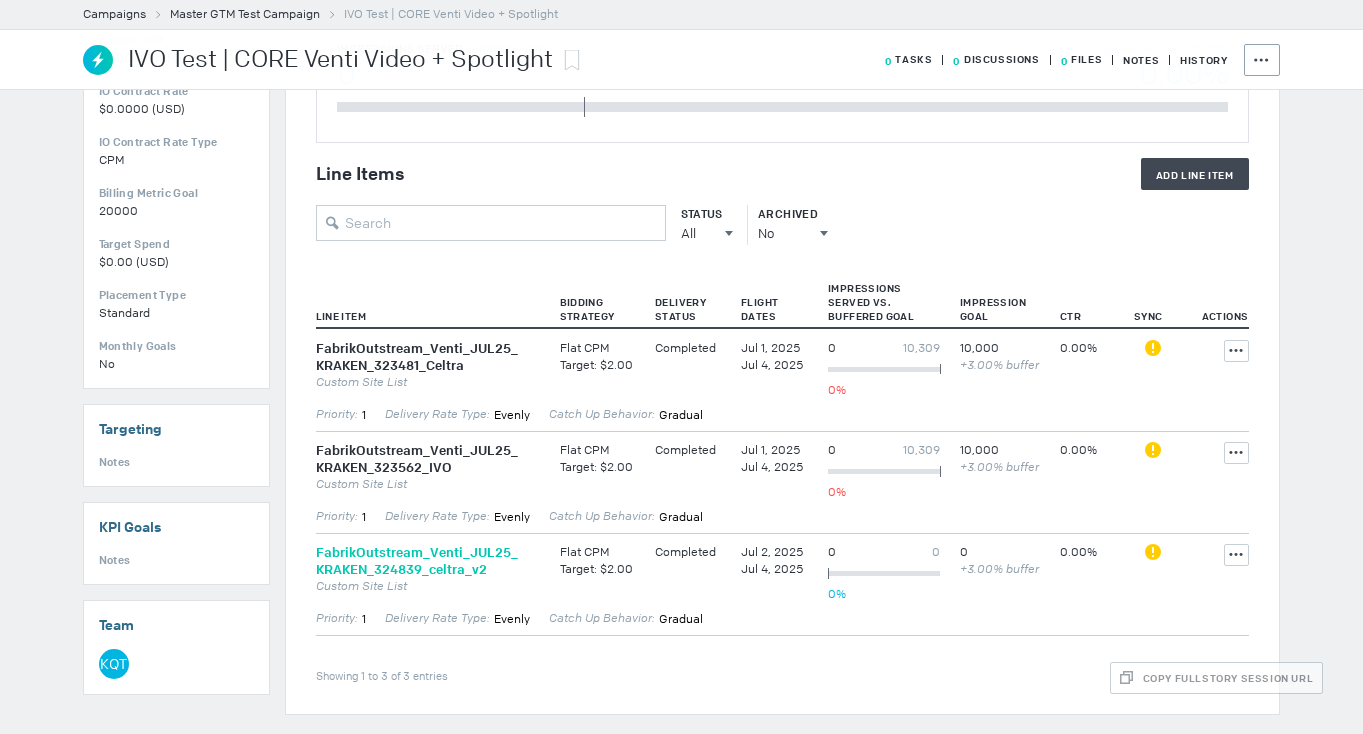 click on "FabrikOutstream_ Venti_ JUL25_ KRAKEN_ 324839_ celtra_ v2" at bounding box center (428, 561) 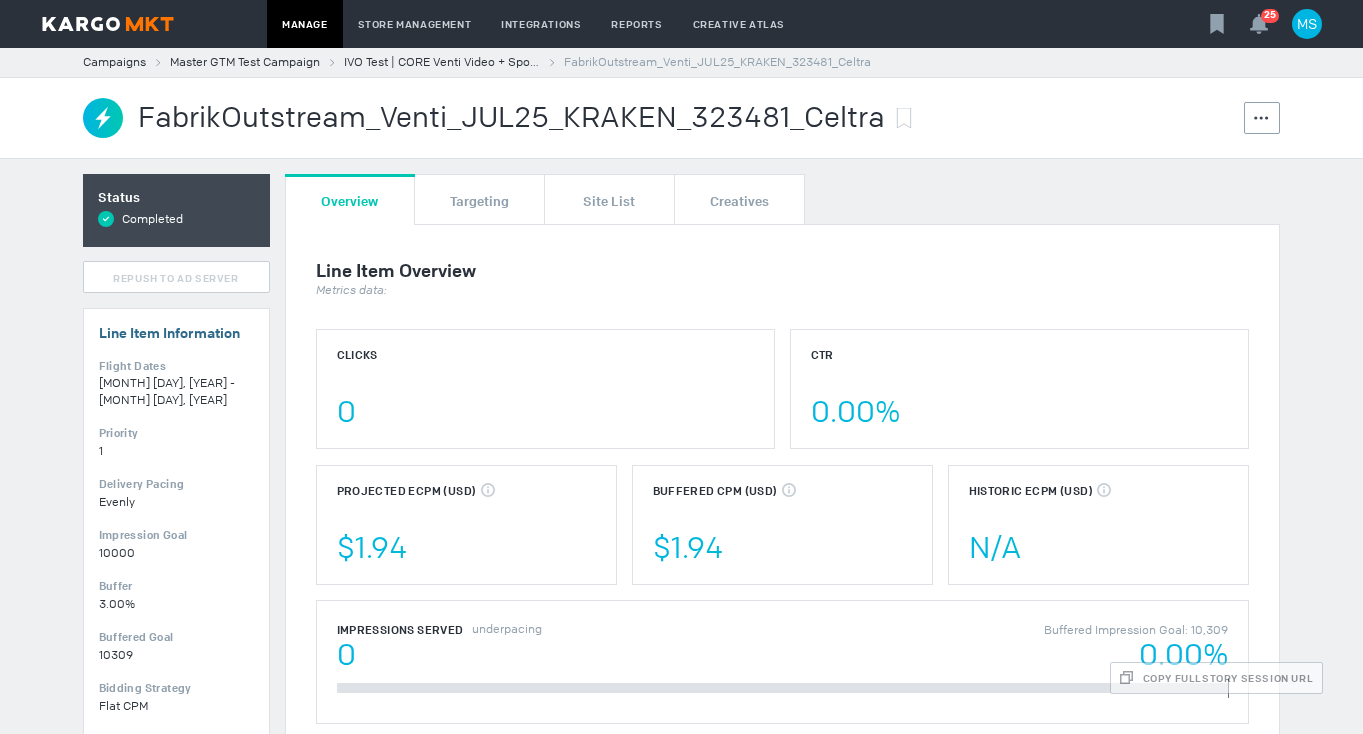 scroll, scrollTop: 0, scrollLeft: 0, axis: both 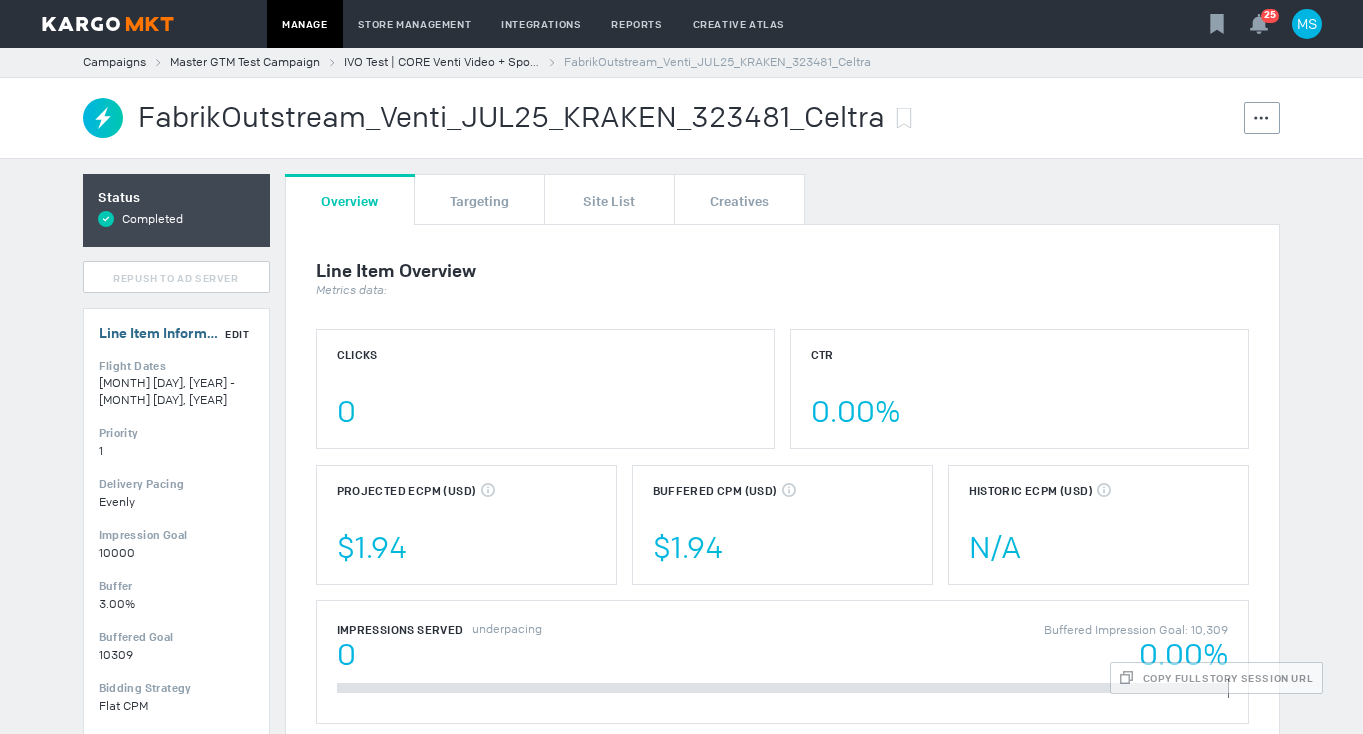 click on "Edit" at bounding box center [237, 334] 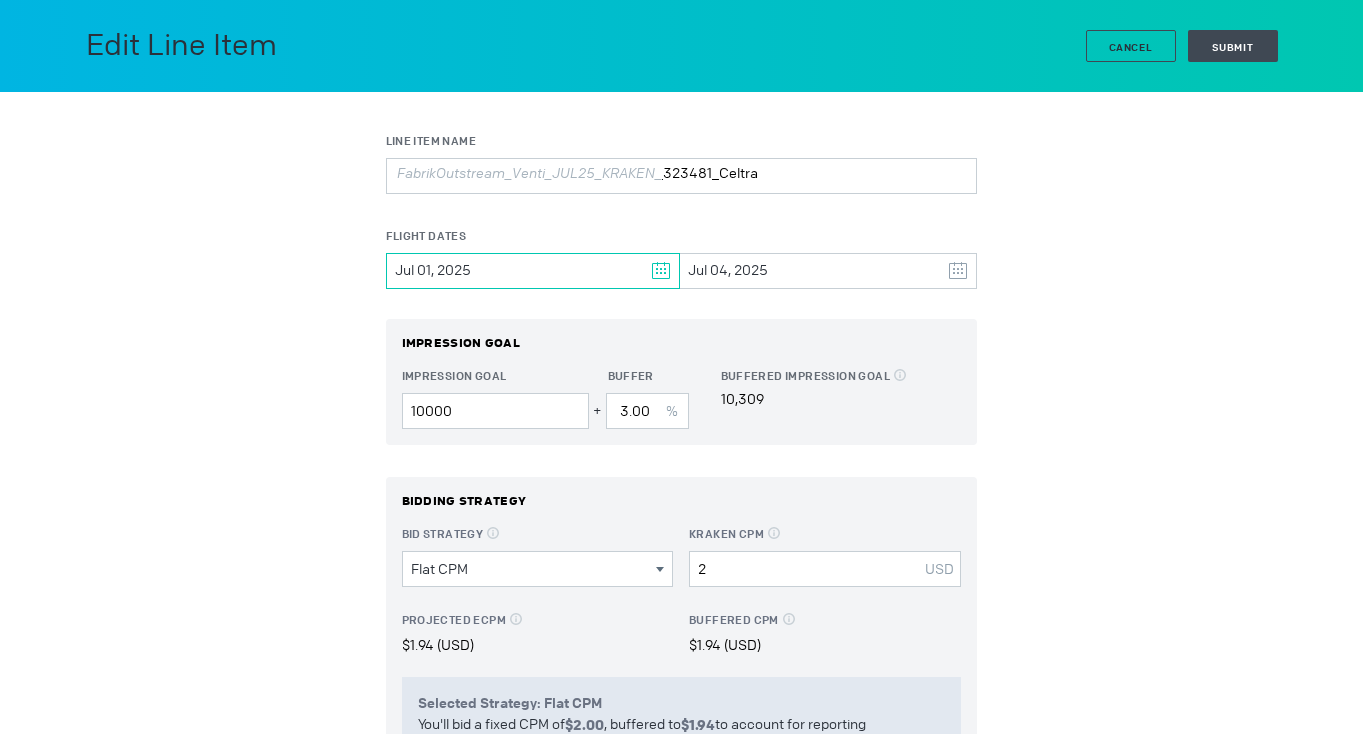 click on "Jul 01, 2025" at bounding box center (533, 271) 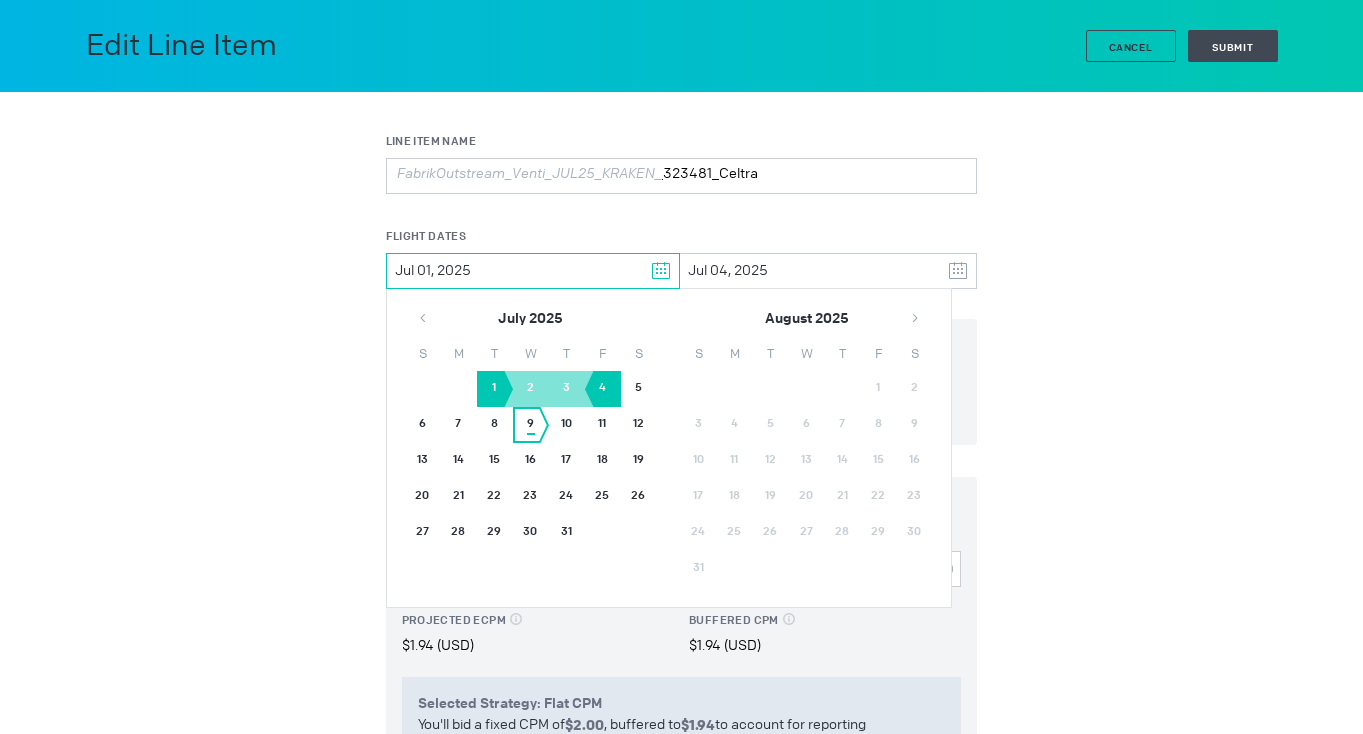 click on "9" at bounding box center [531, 425] 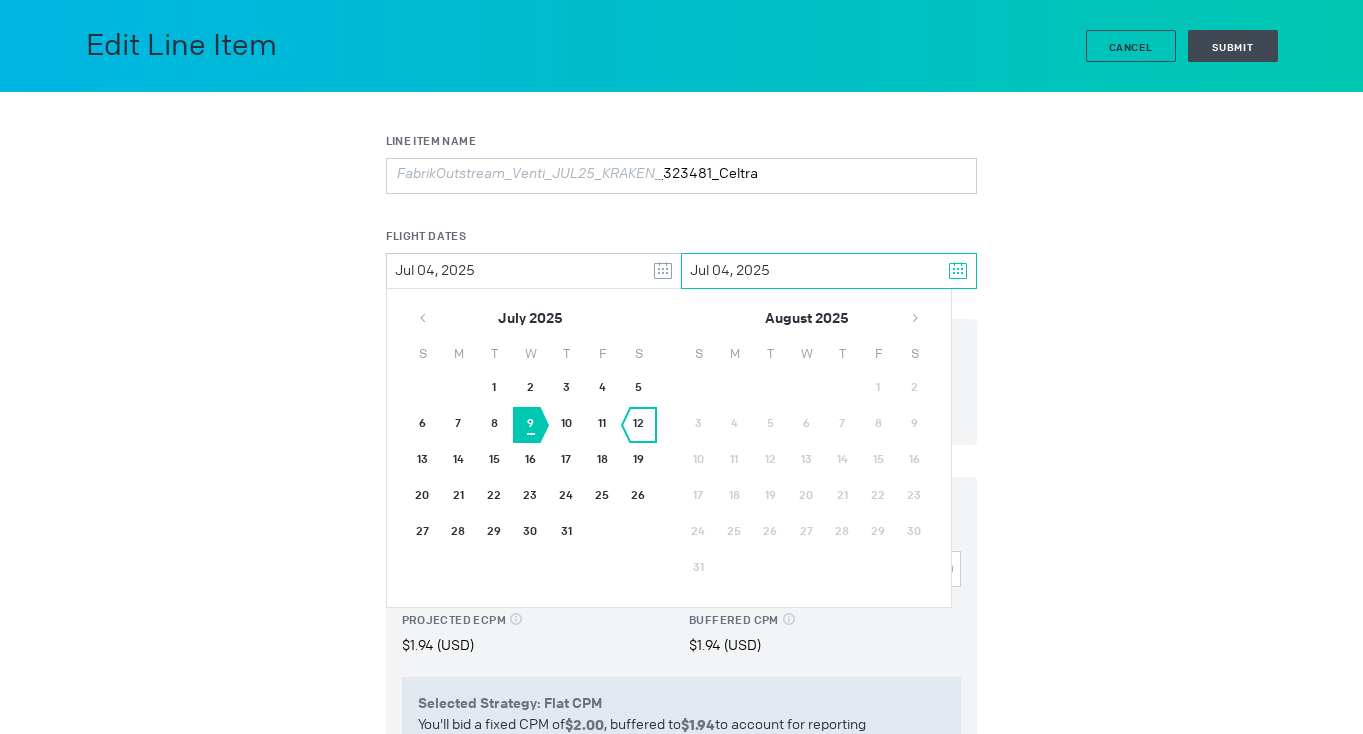 click on "12" at bounding box center (639, 425) 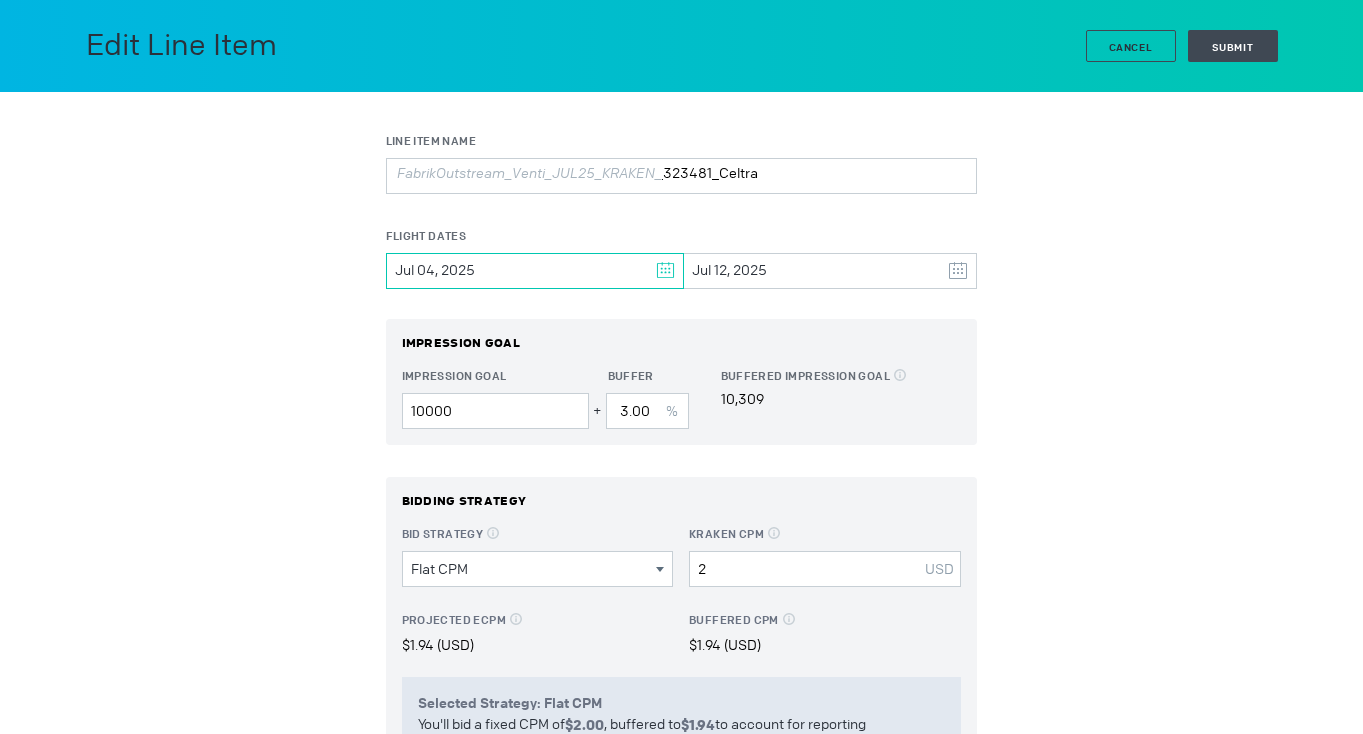 click on "Jul 04, 2025" at bounding box center (535, 271) 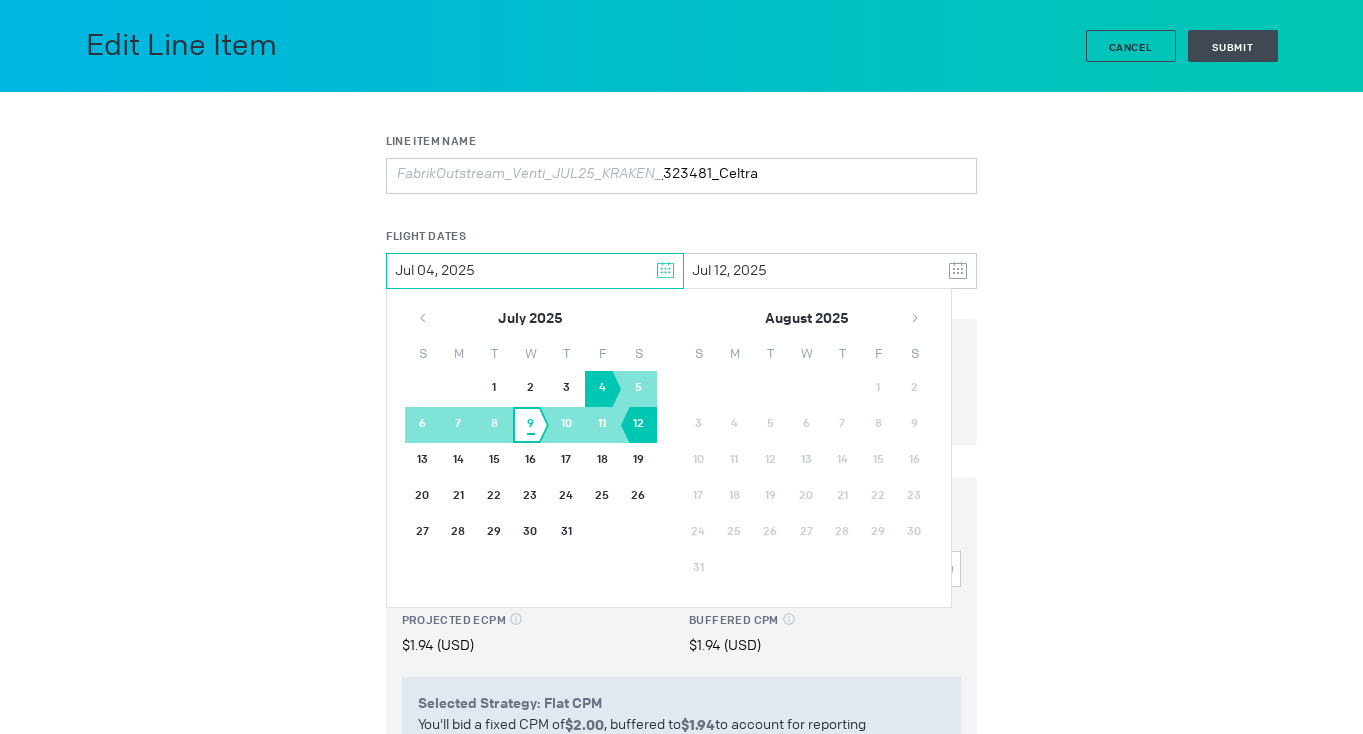 click on "9" at bounding box center (531, 425) 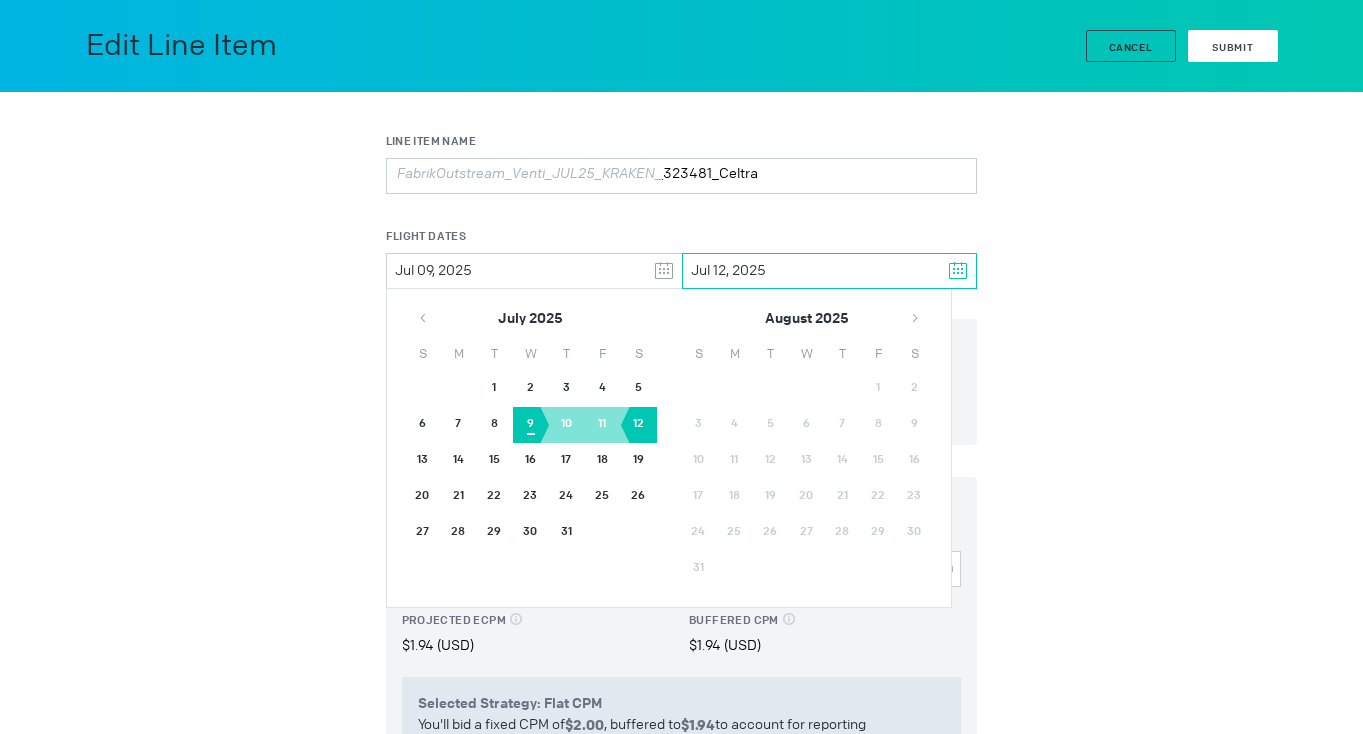 click on "Submit" at bounding box center (1233, 47) 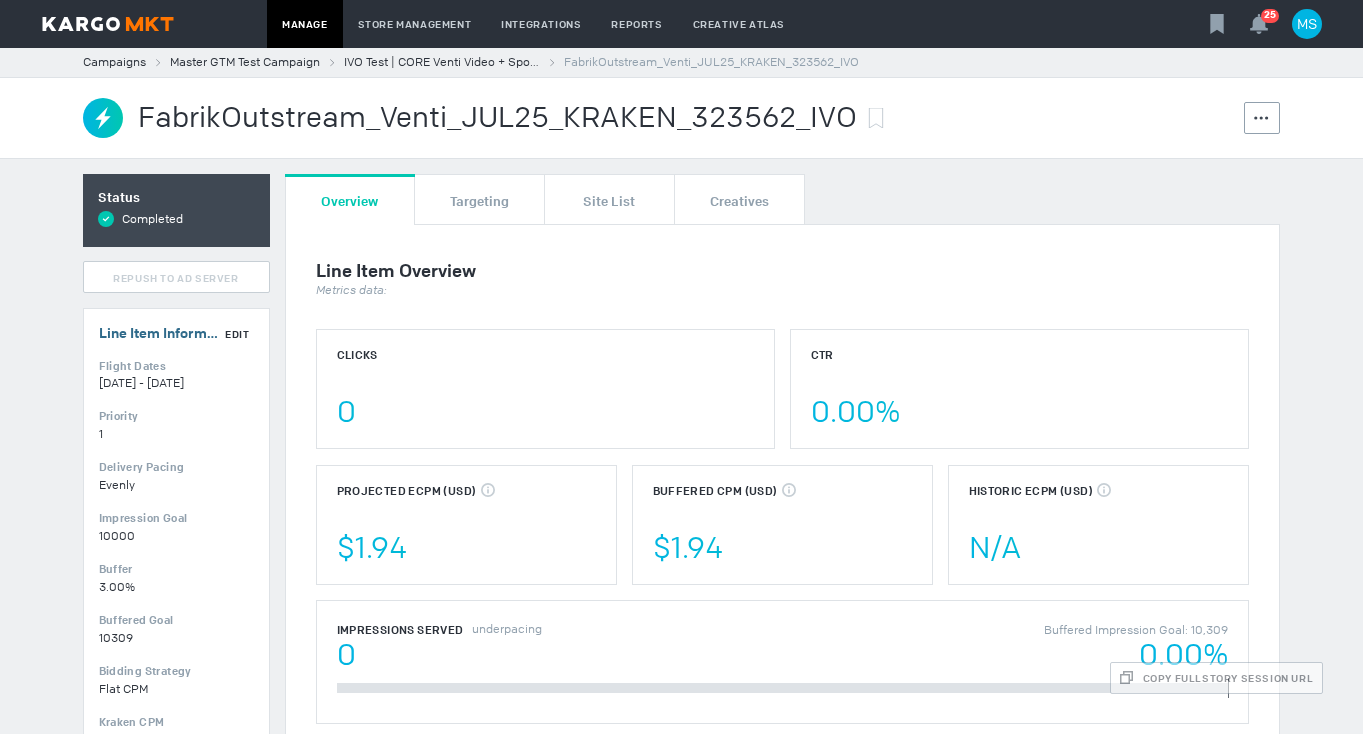 scroll, scrollTop: 0, scrollLeft: 0, axis: both 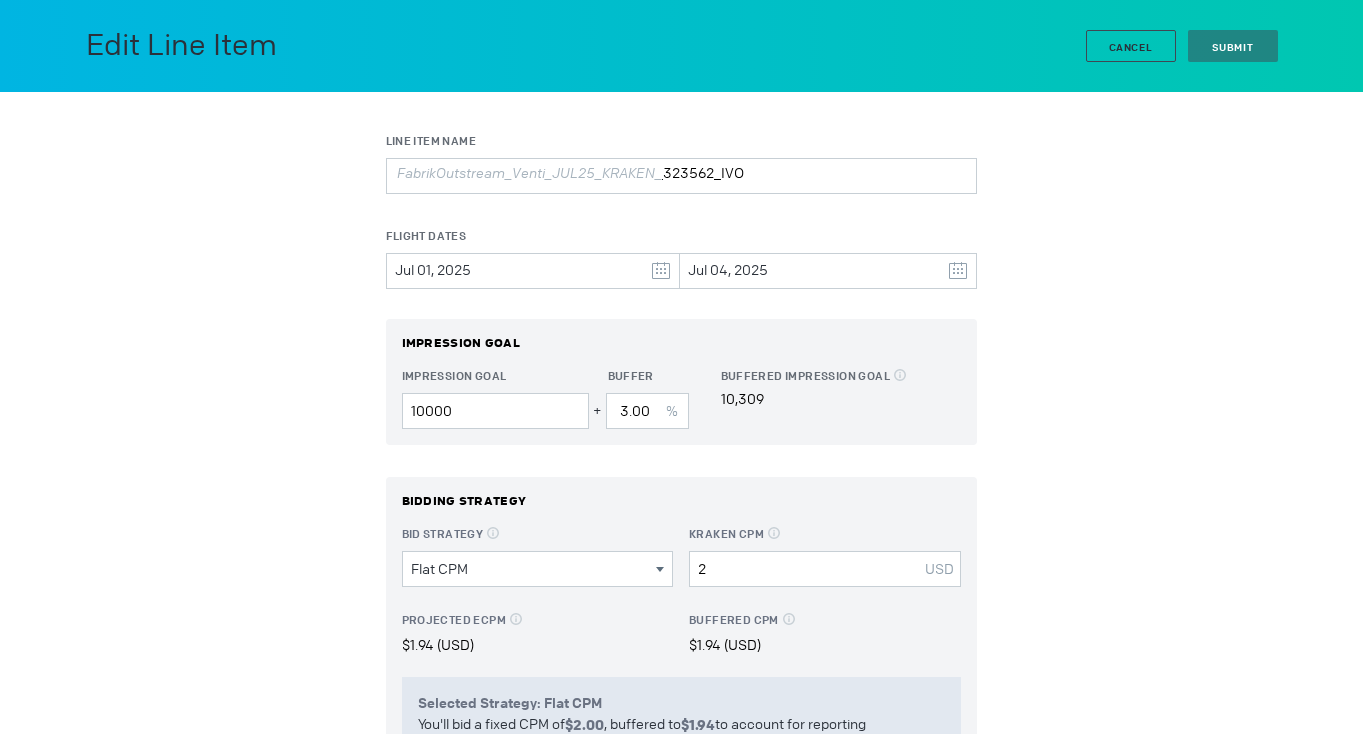 type 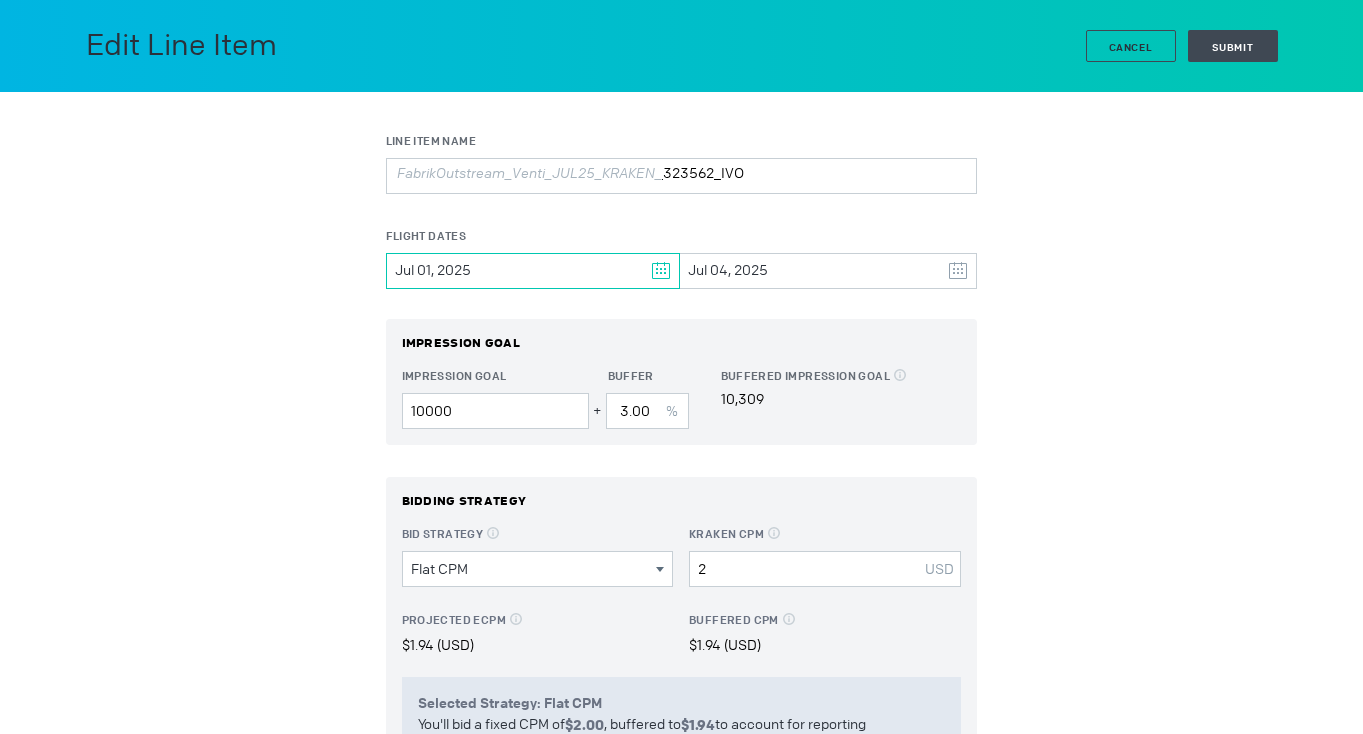 click on "Jul 01, 2025" at bounding box center [533, 271] 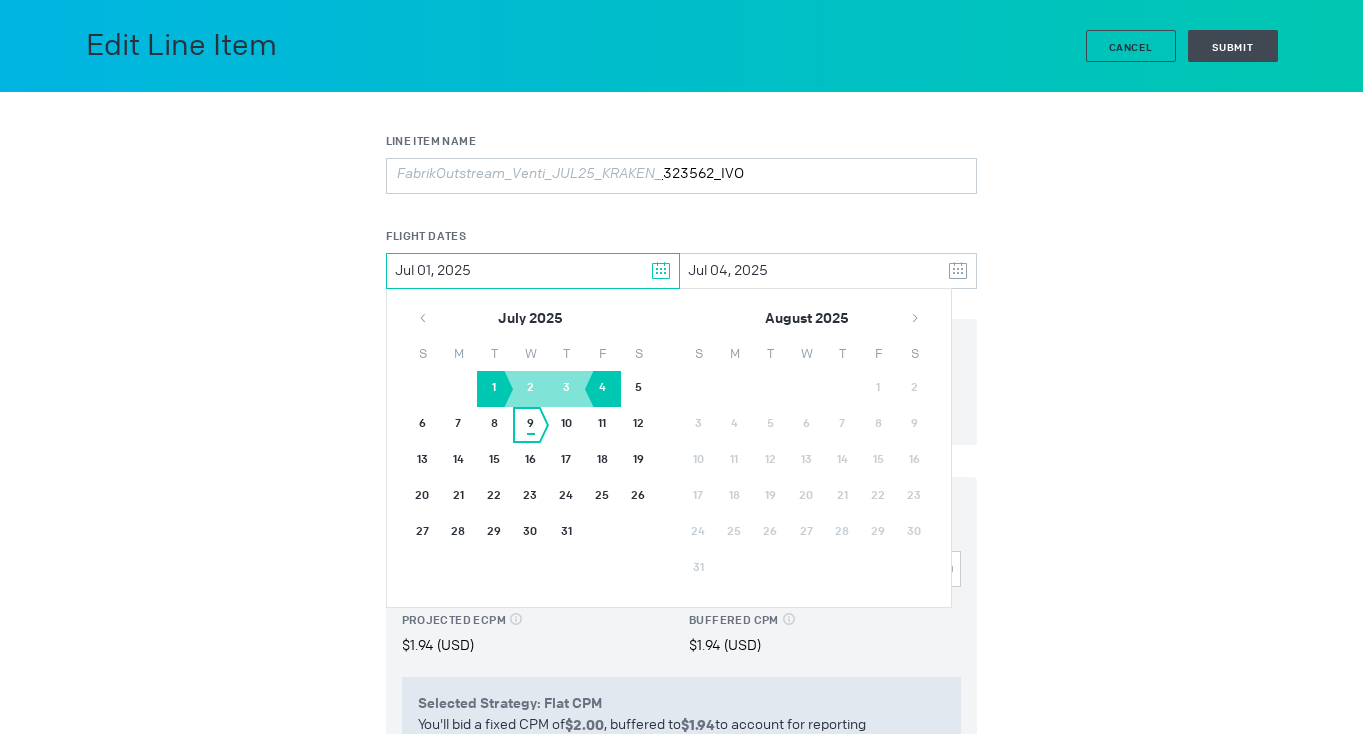 click on "9" at bounding box center (531, 425) 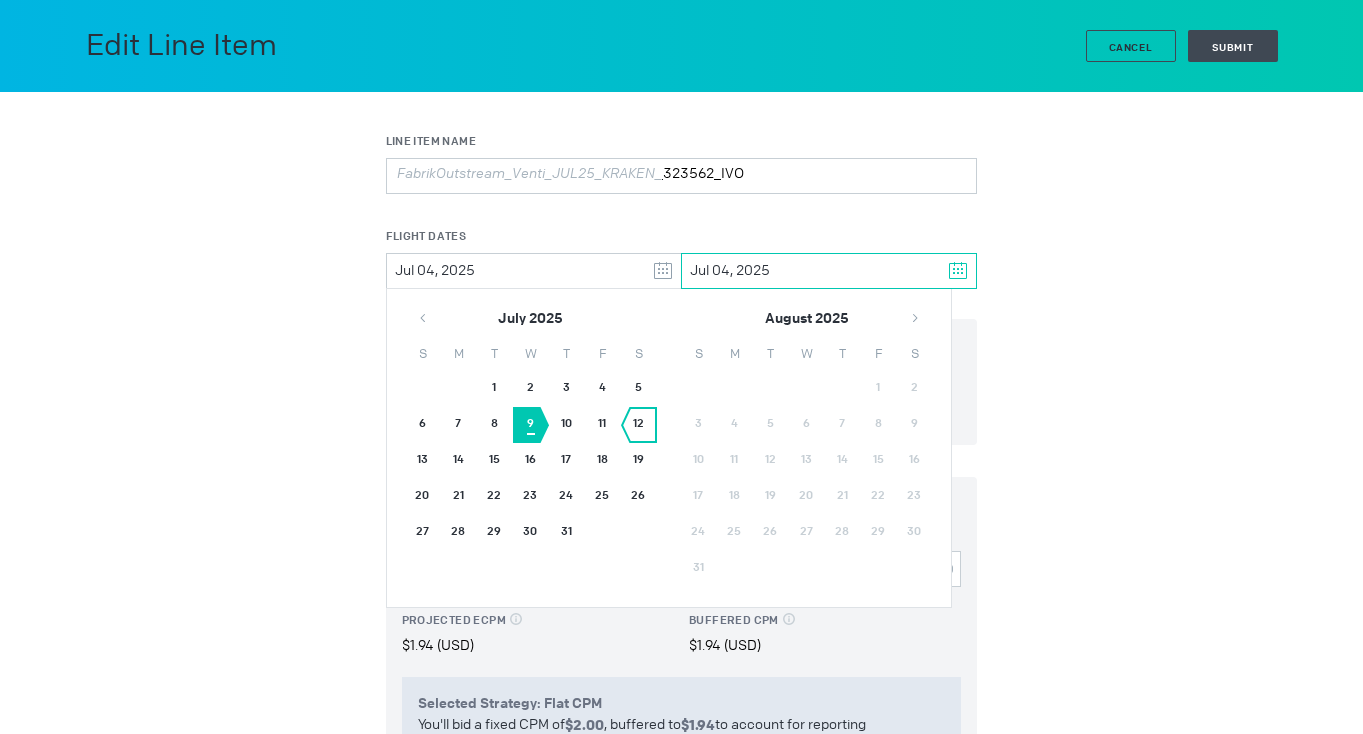 click on "12" at bounding box center [639, 425] 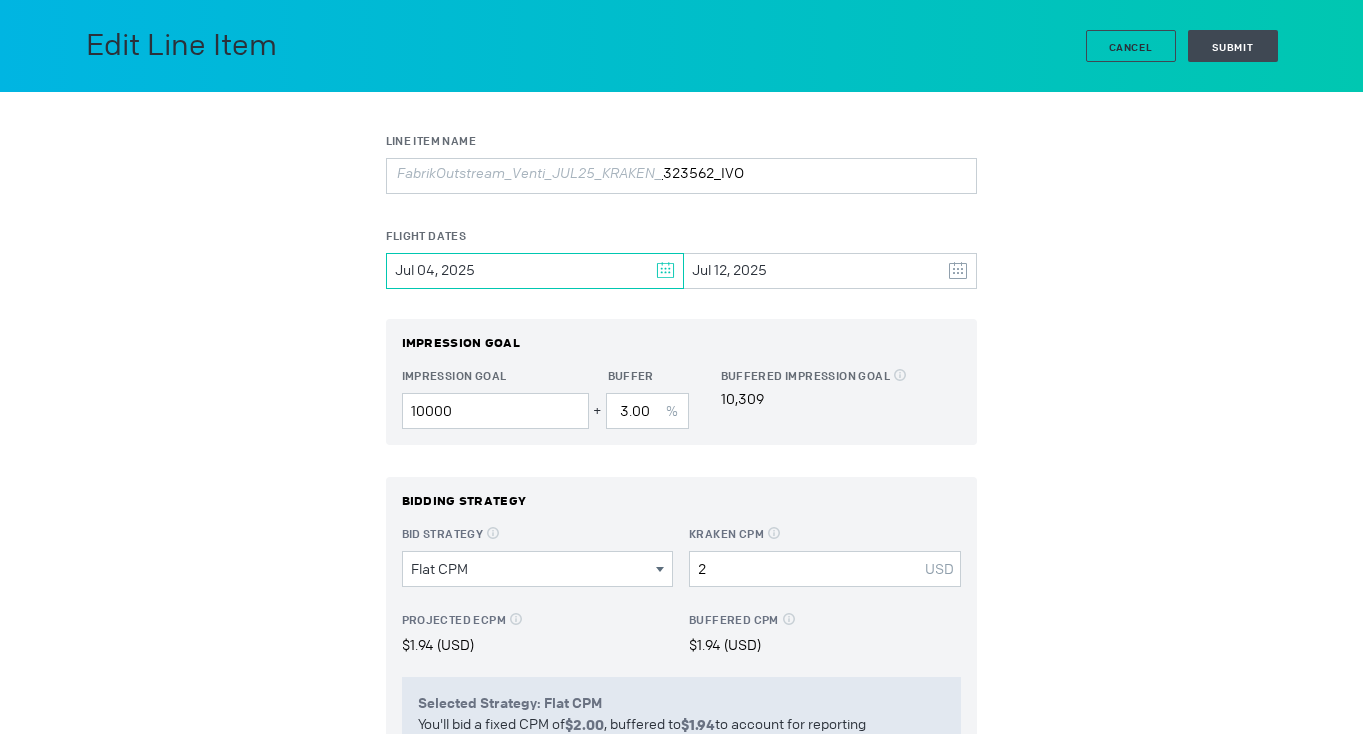 click on "Jul 04, 2025" at bounding box center (535, 271) 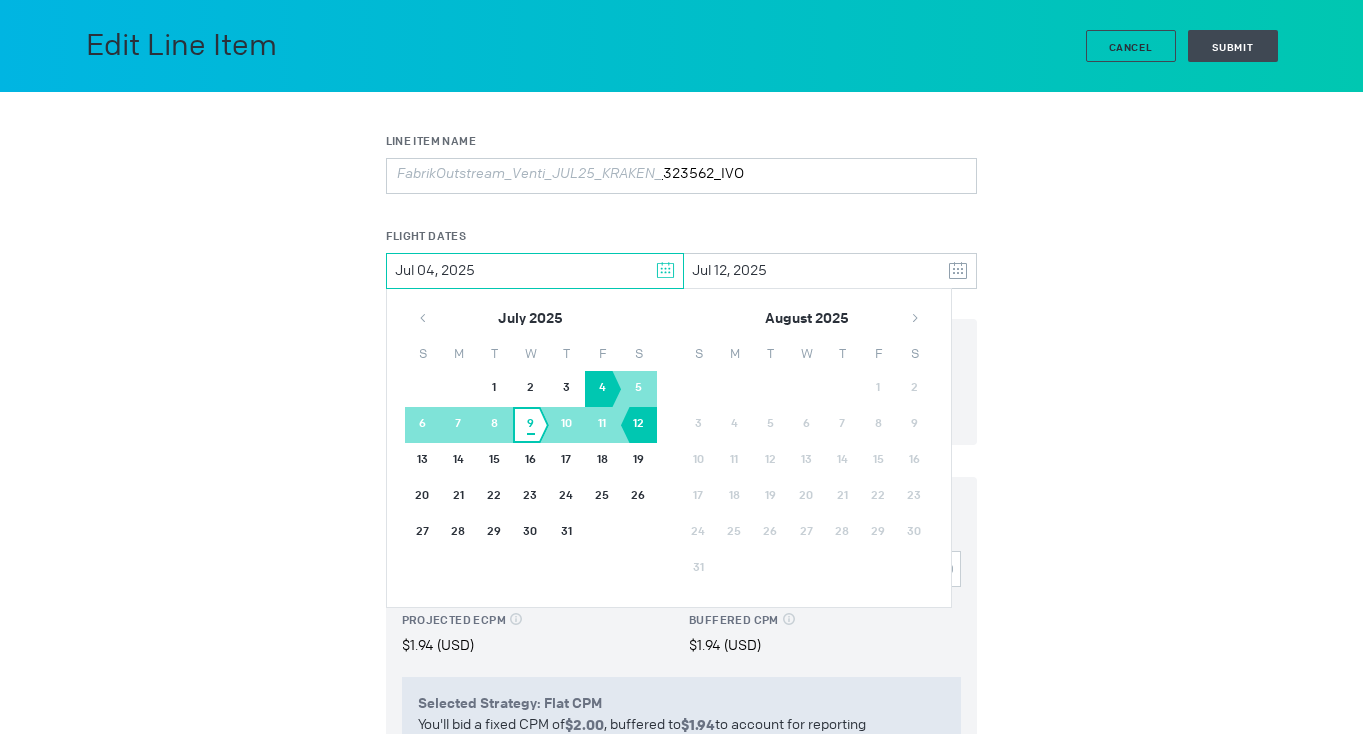 click on "9" at bounding box center [531, 425] 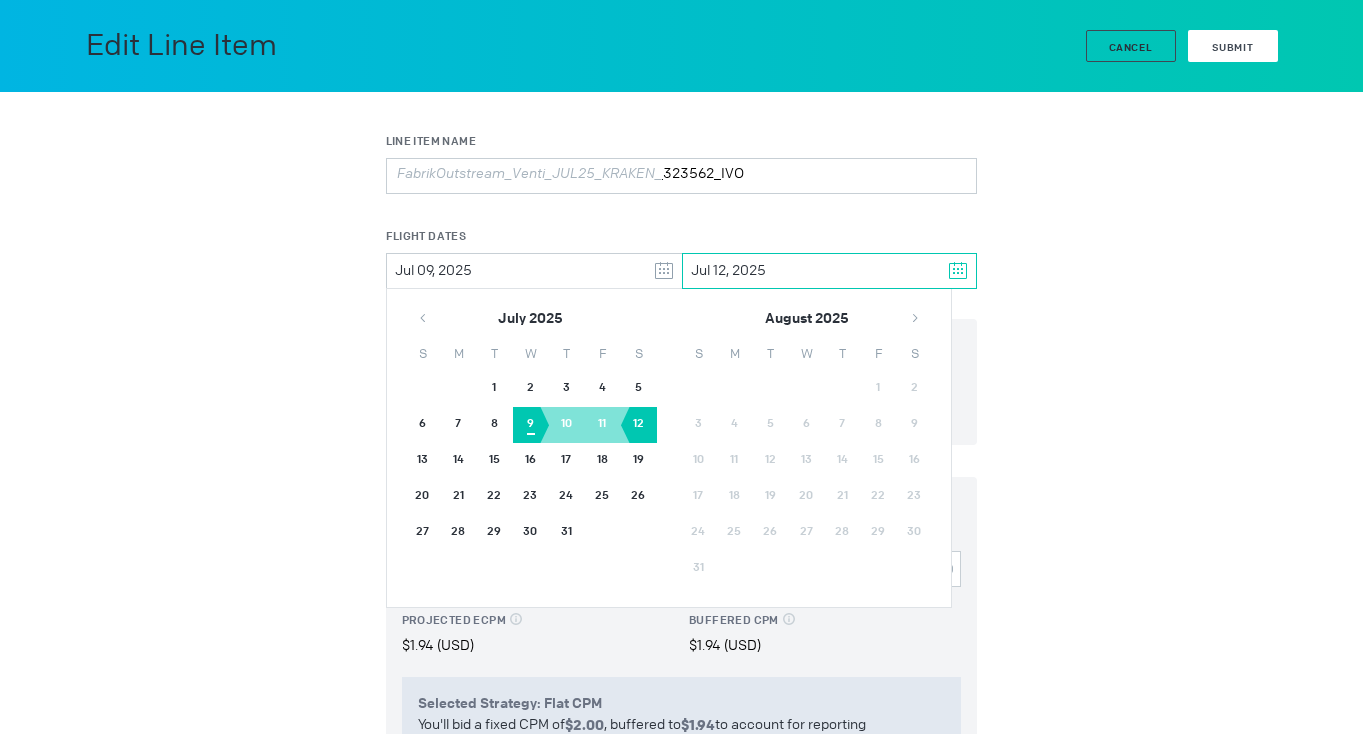 click on "Submit" at bounding box center [1233, 46] 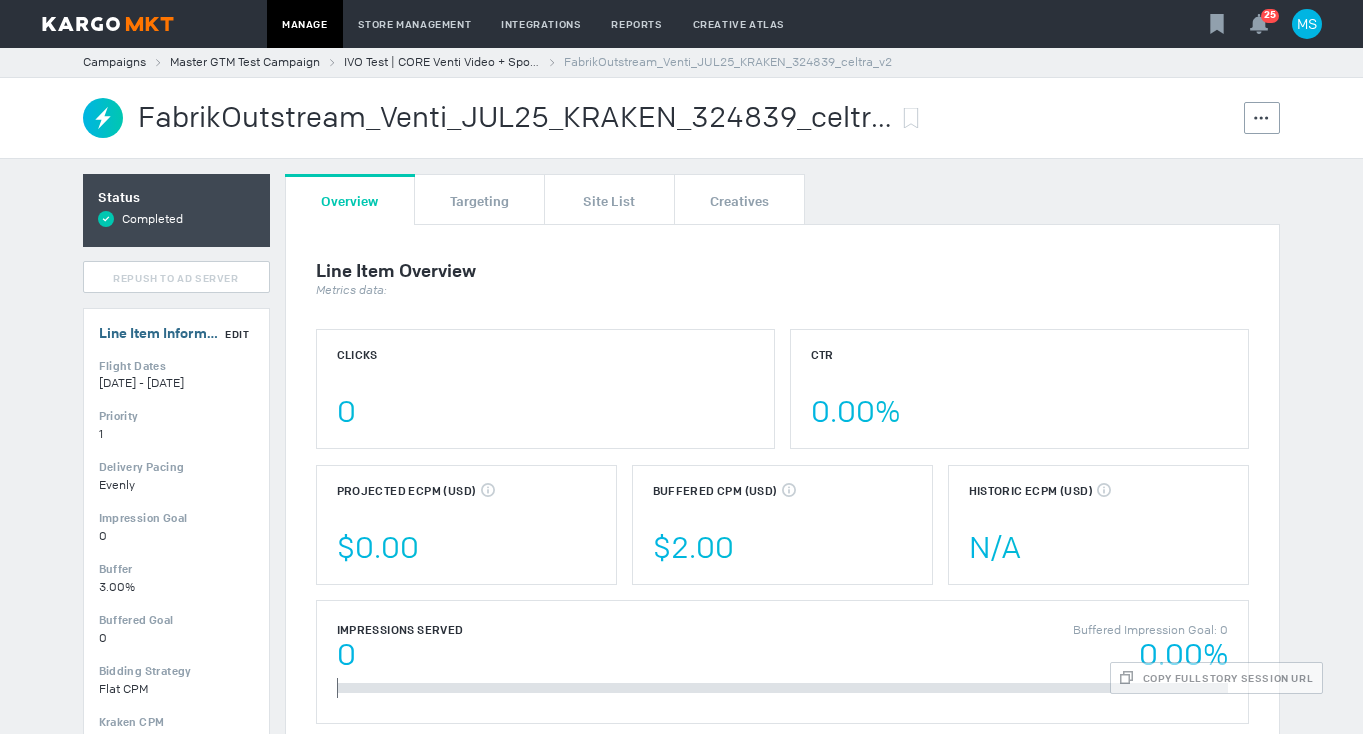 scroll, scrollTop: 0, scrollLeft: 0, axis: both 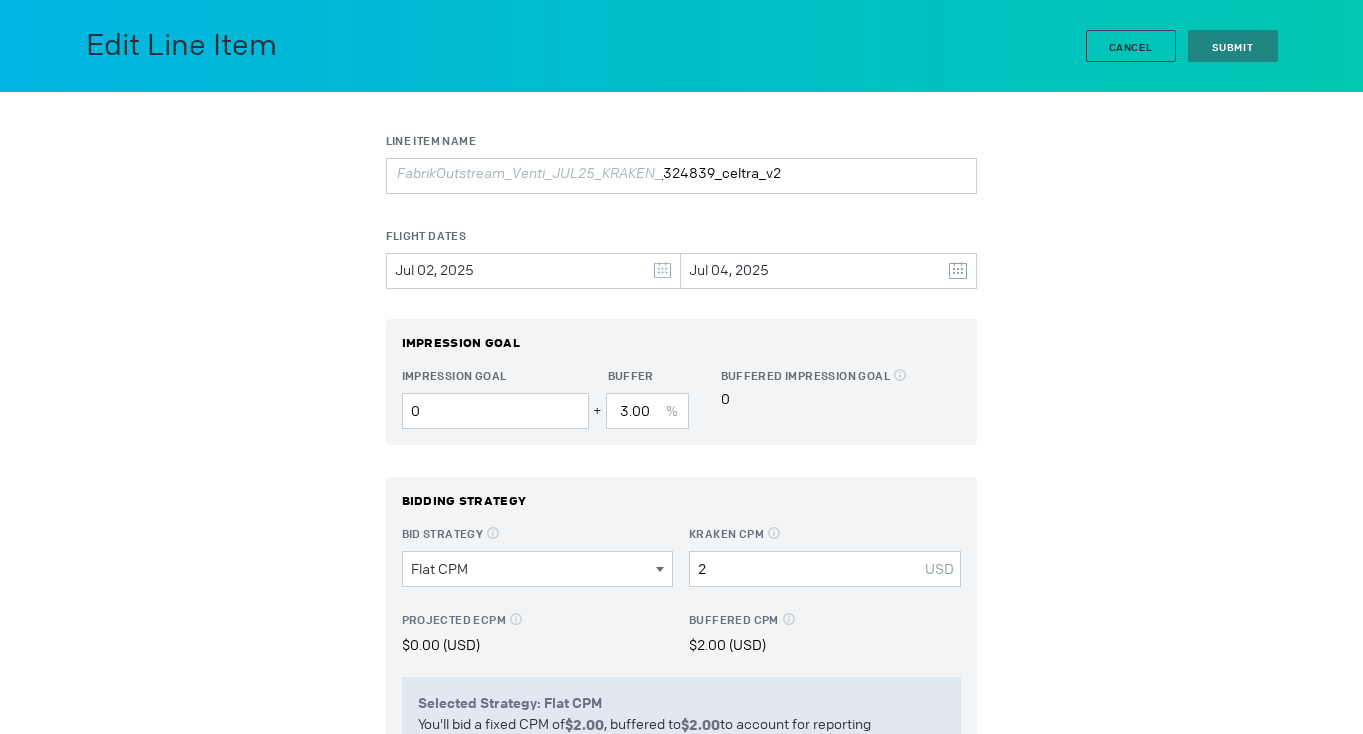 type 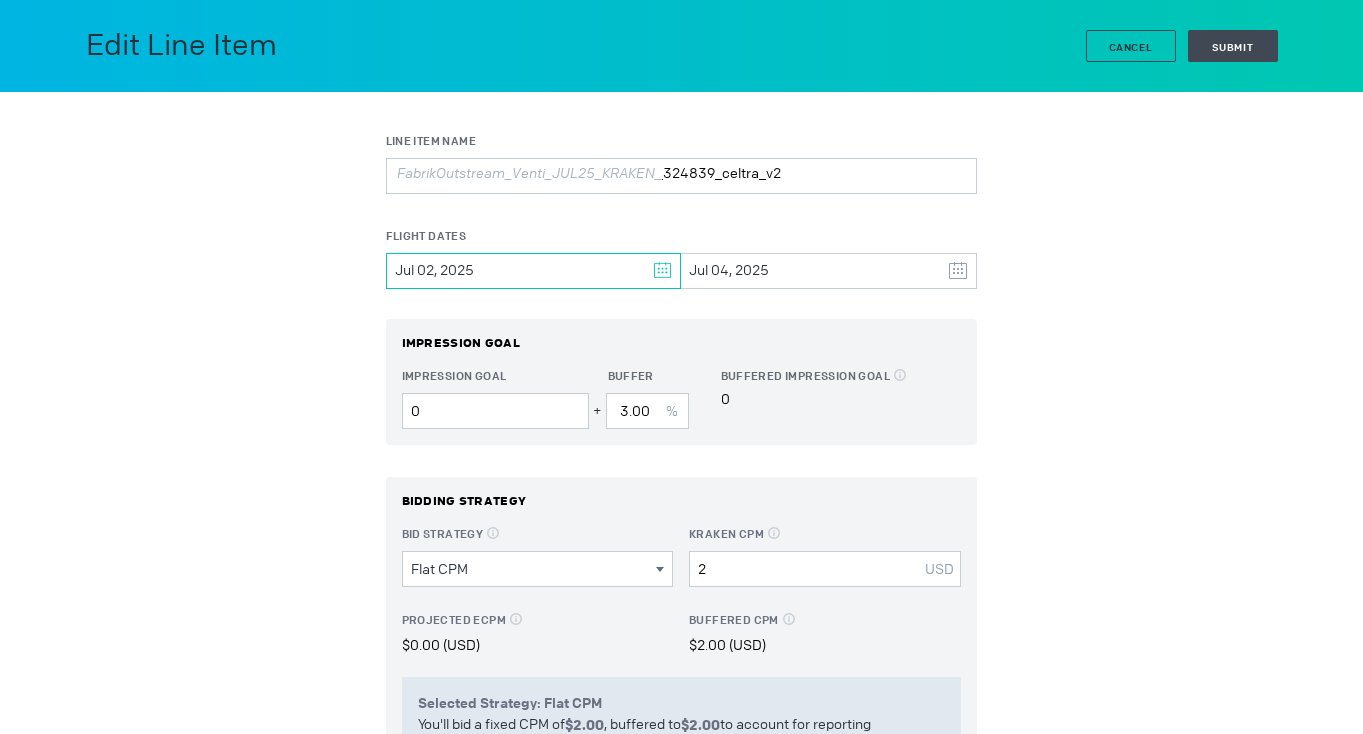 click on "Jul 02, 2025" at bounding box center [534, 271] 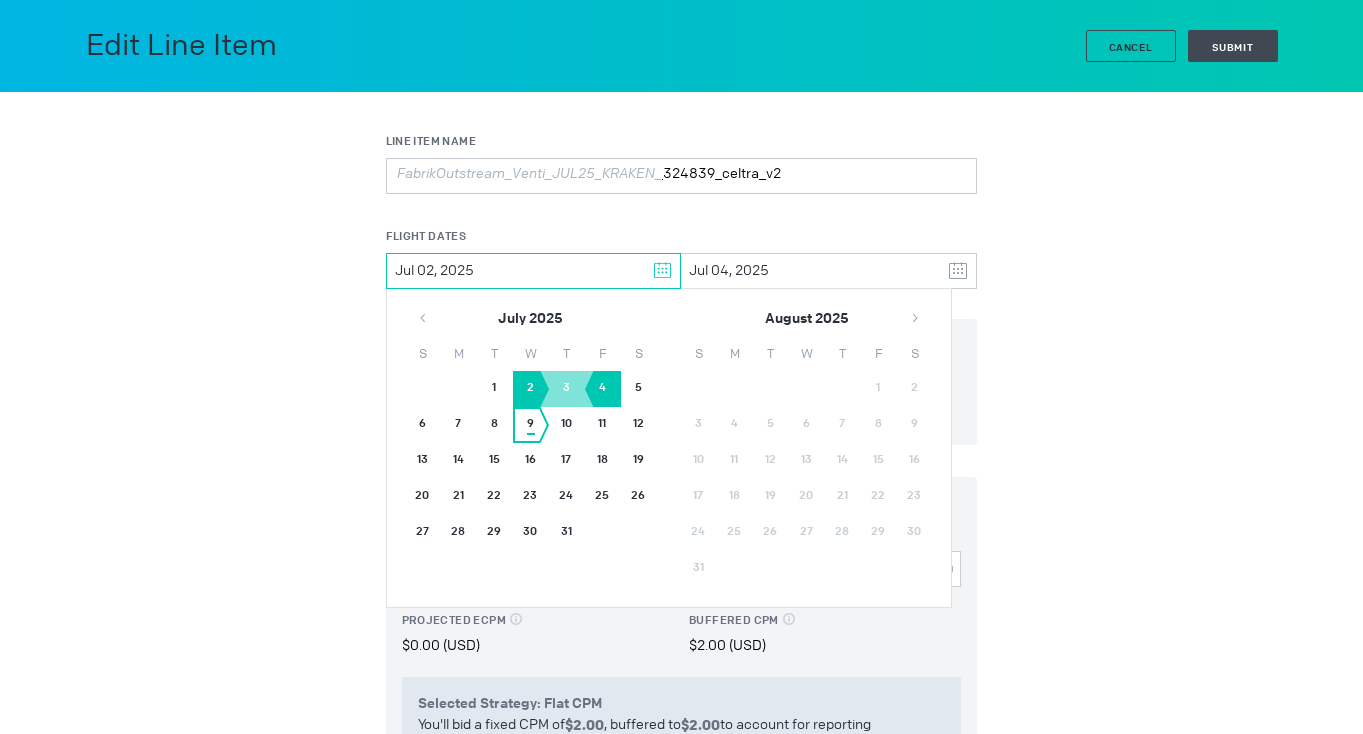 click on "9" at bounding box center (531, 425) 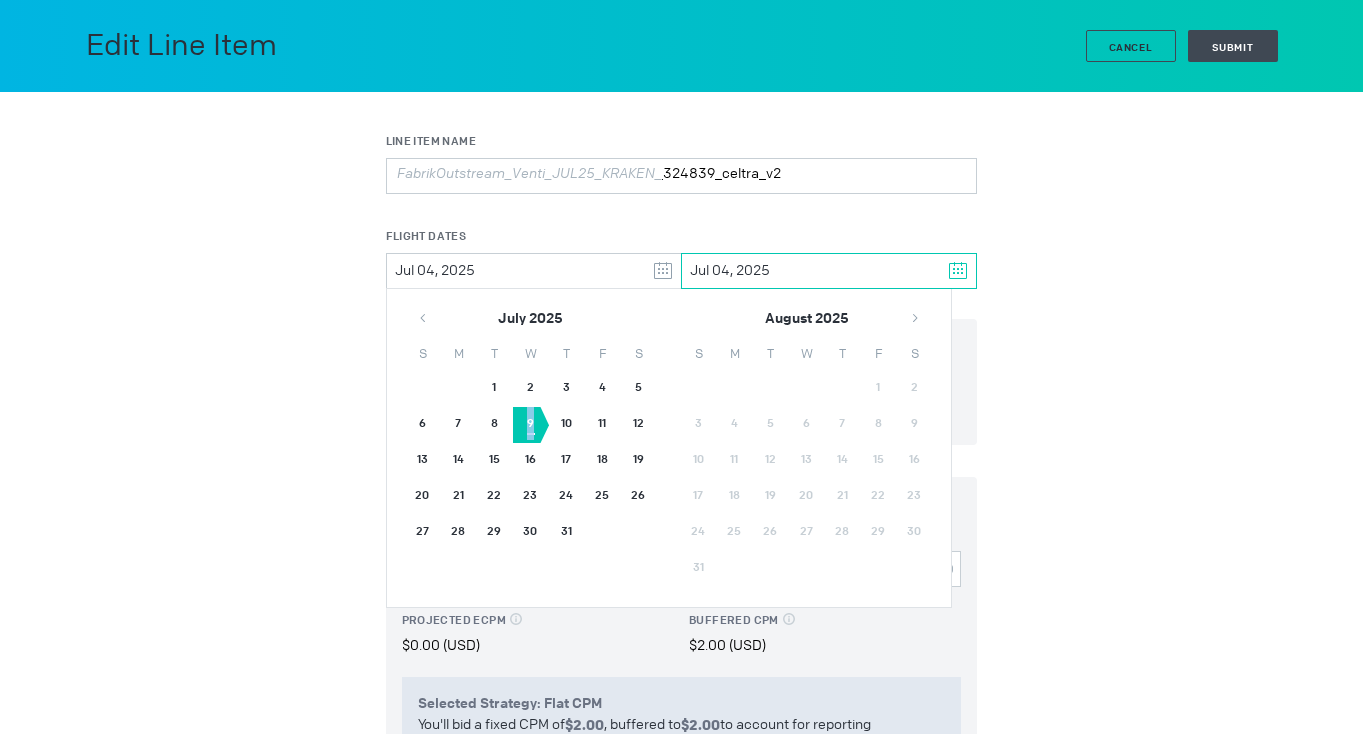 click on "9" at bounding box center (531, 425) 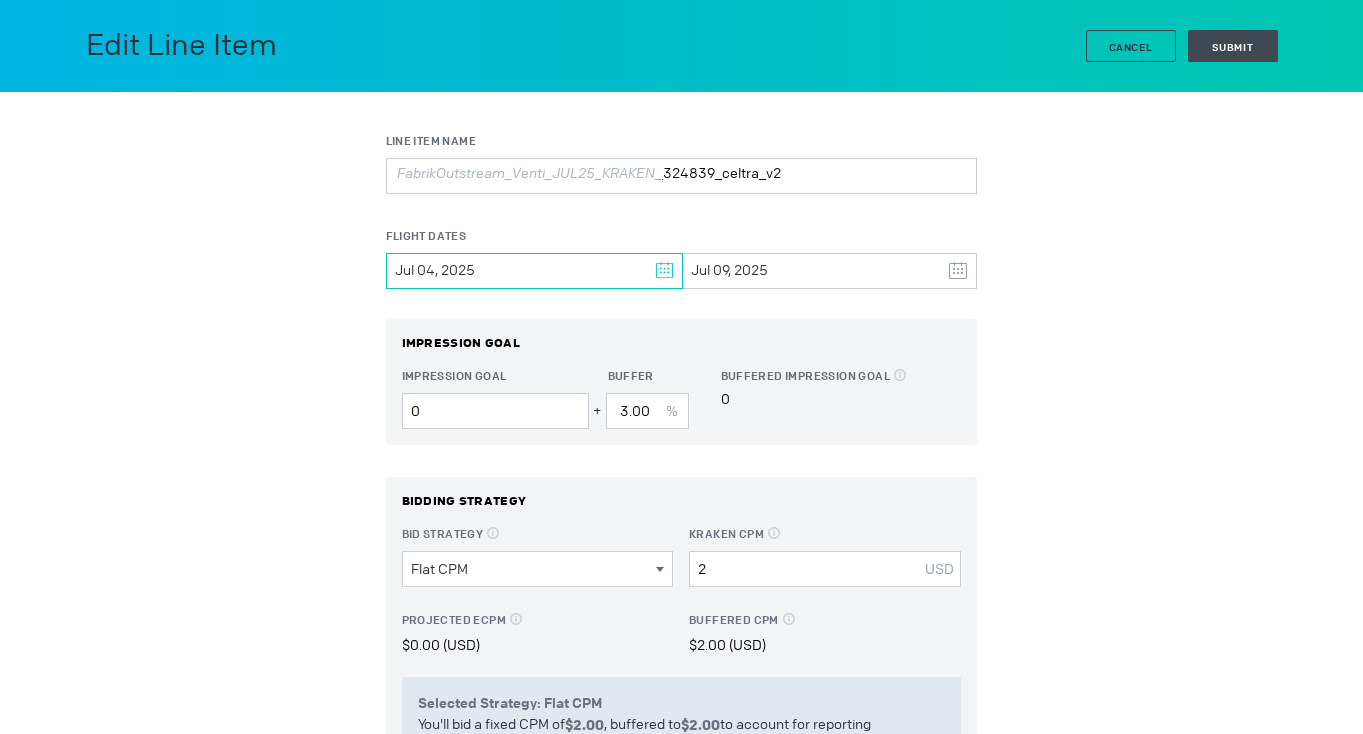 click on "Jul 04, 2025" at bounding box center (535, 271) 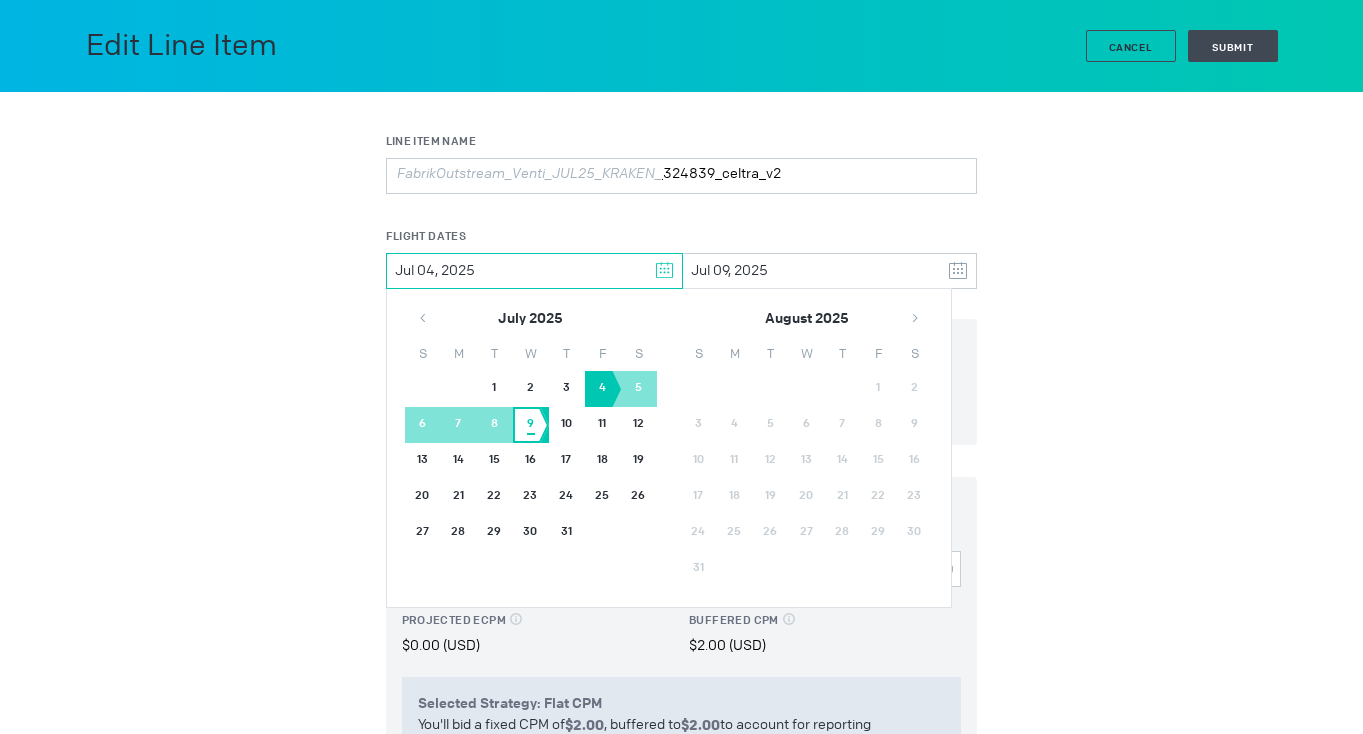 click on "9" at bounding box center [531, 425] 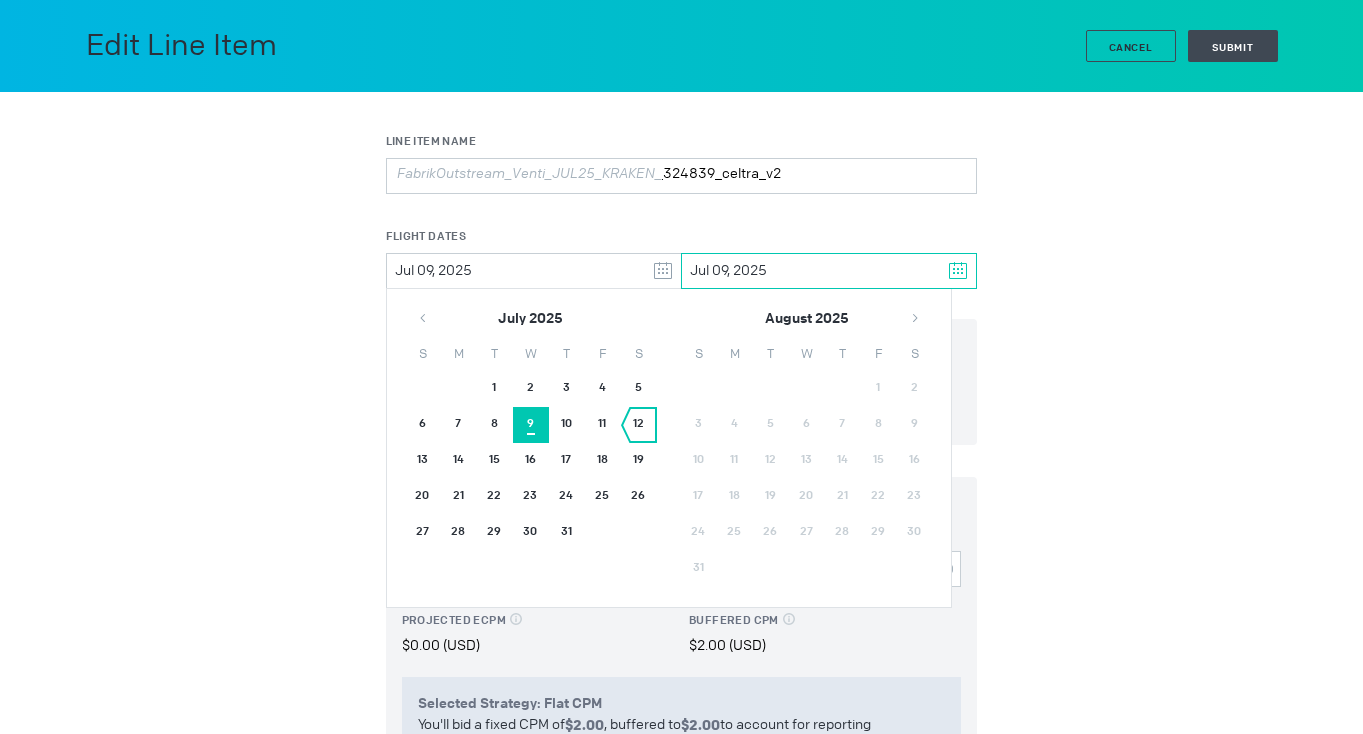click on "12" at bounding box center [639, 425] 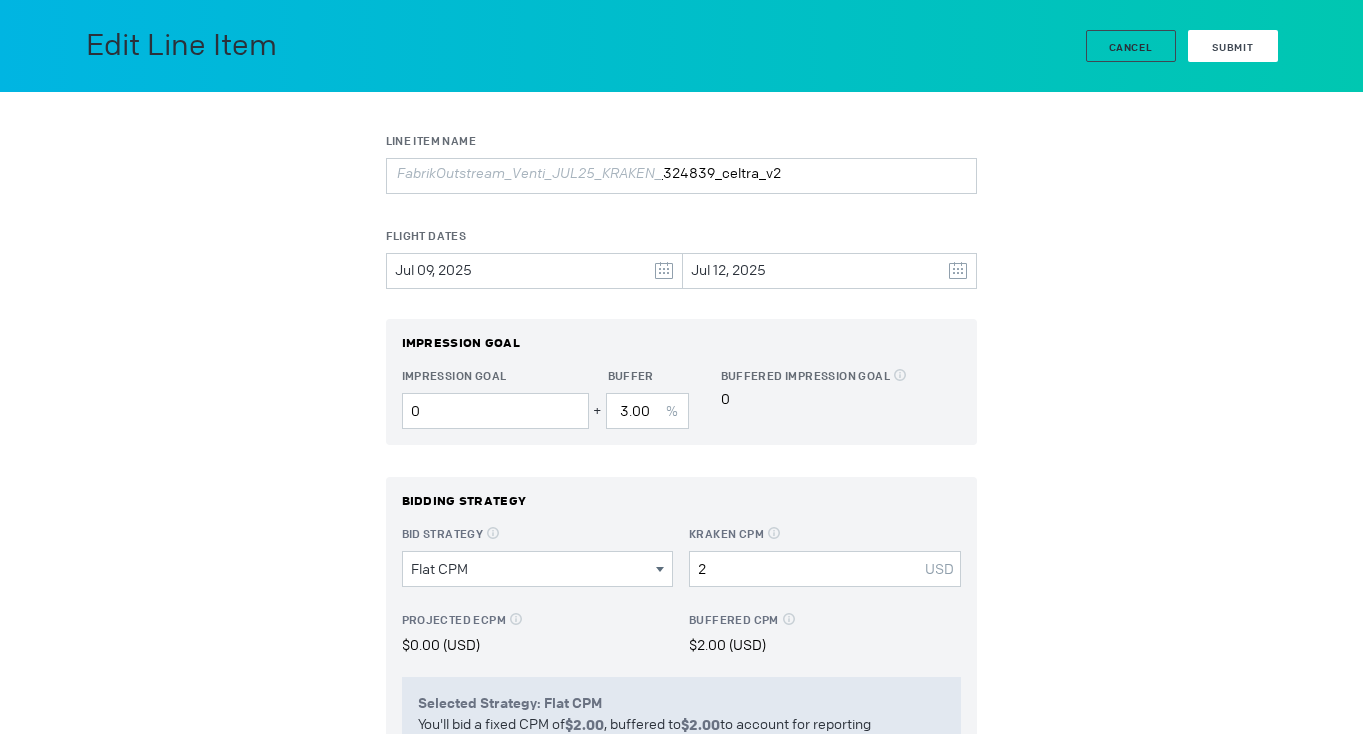 click on "Submit" at bounding box center (1233, 46) 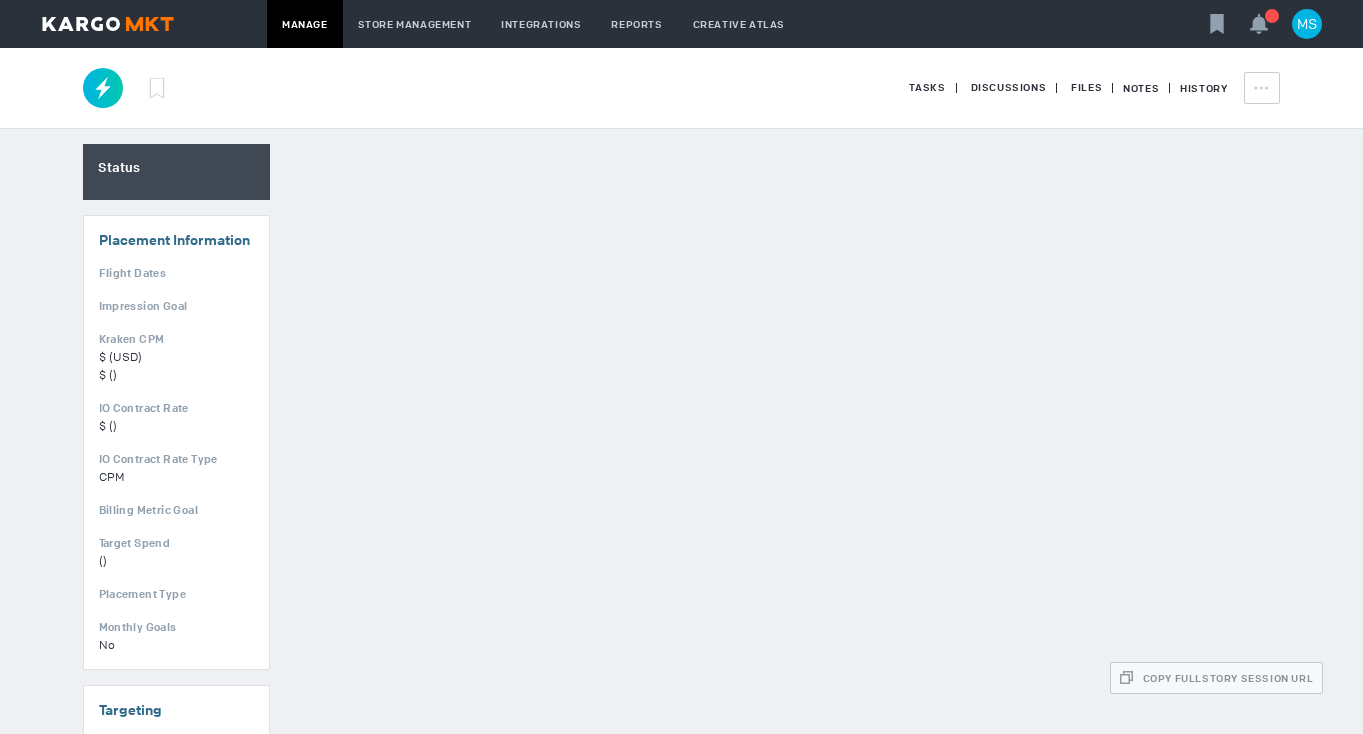 scroll, scrollTop: 0, scrollLeft: 0, axis: both 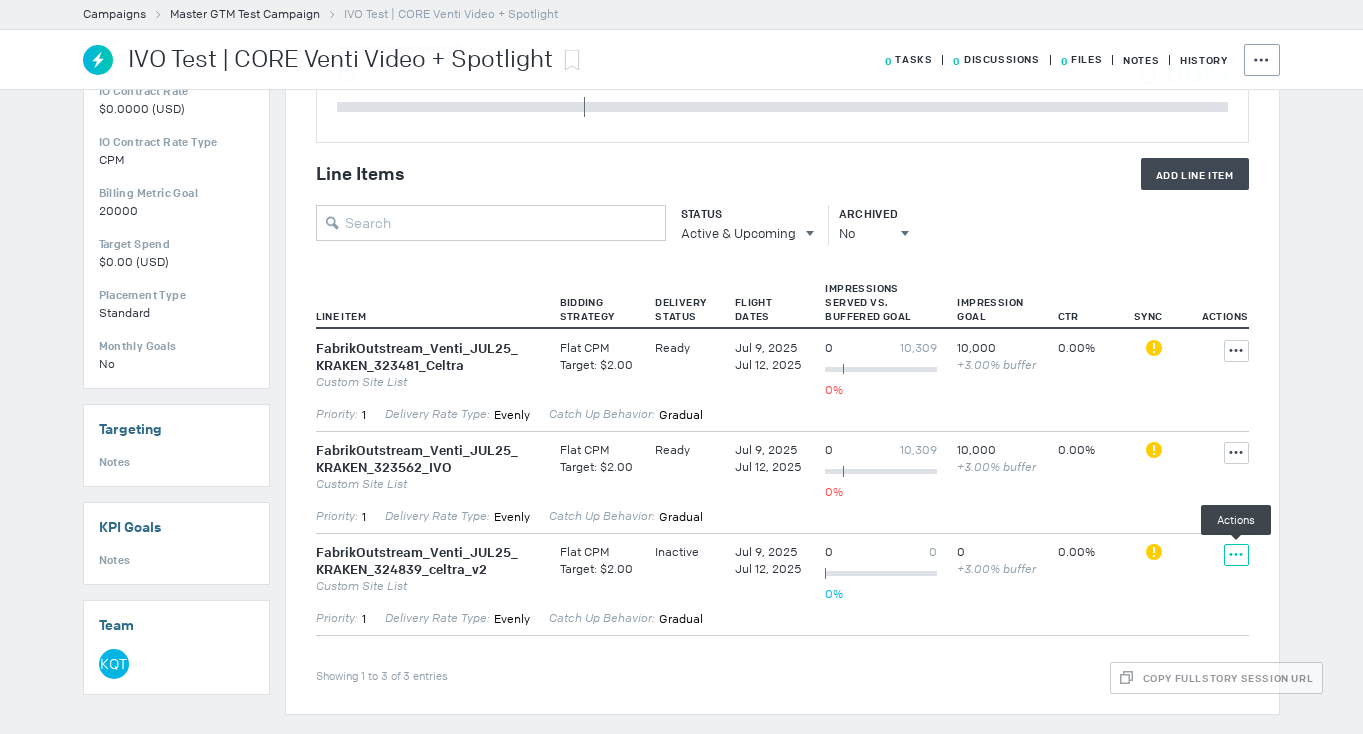 click at bounding box center (1236, 350) 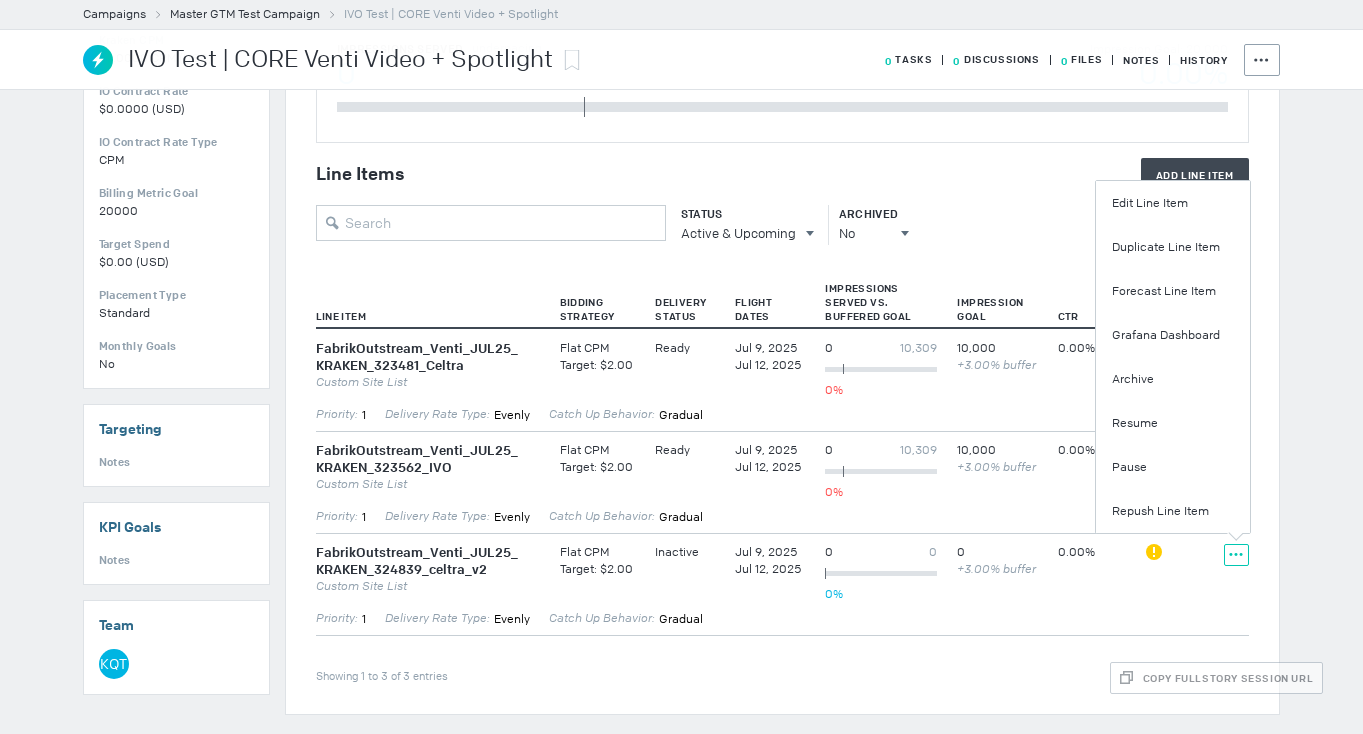 scroll, scrollTop: 0, scrollLeft: 0, axis: both 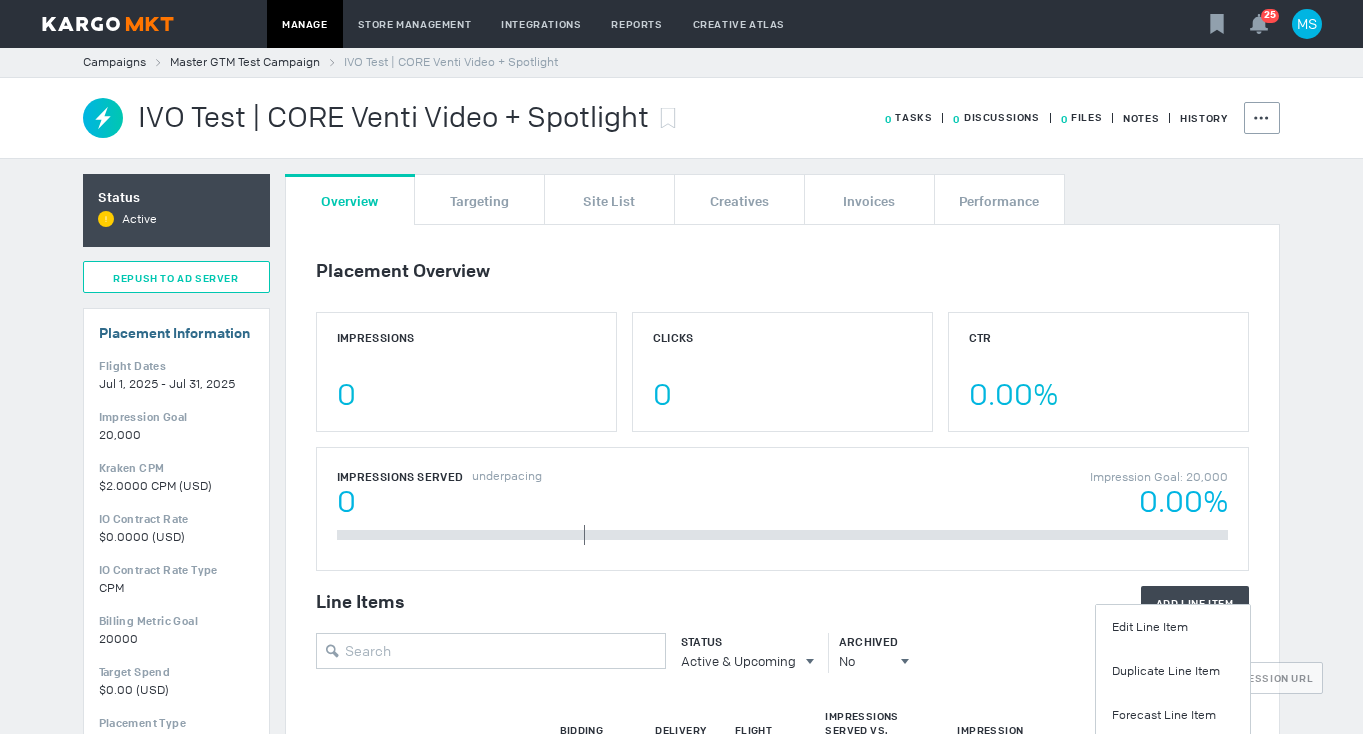 click on "Repush To Ad Server" at bounding box center [175, 278] 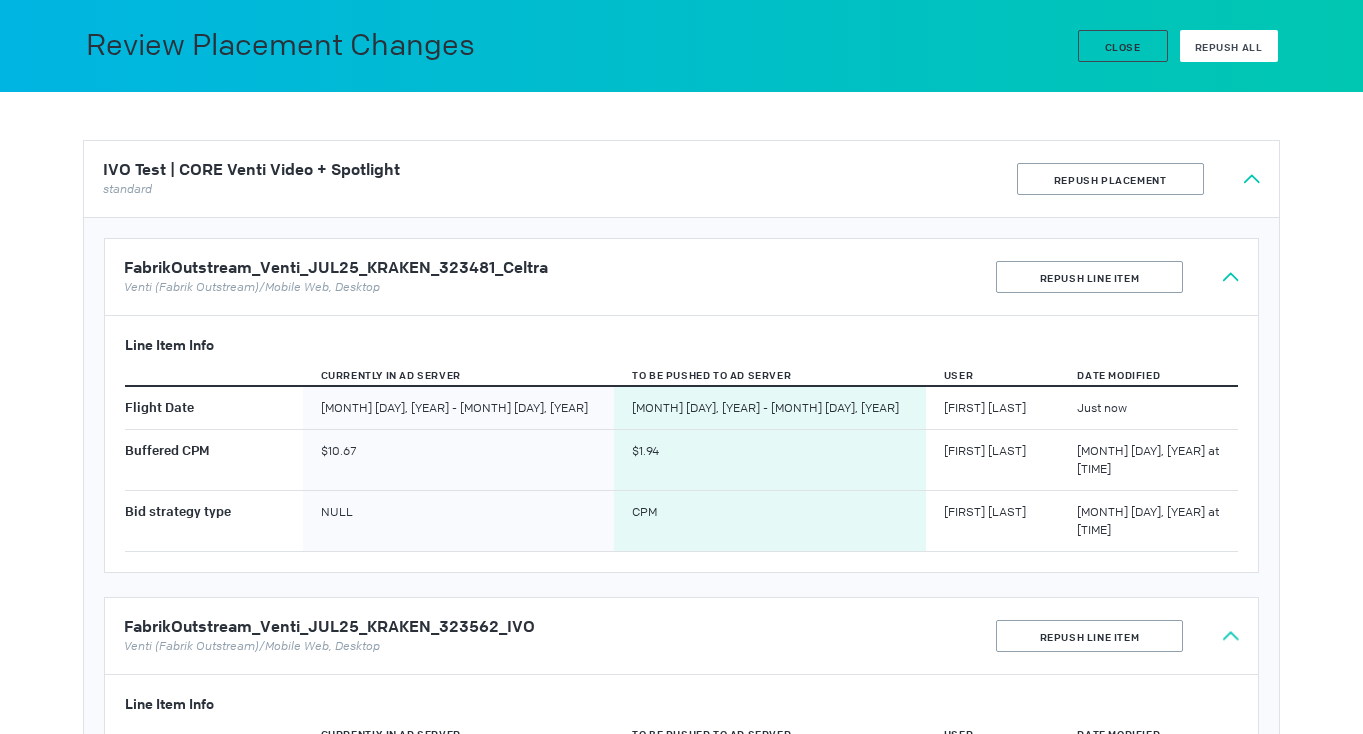 click on "Repush All" at bounding box center (1229, 46) 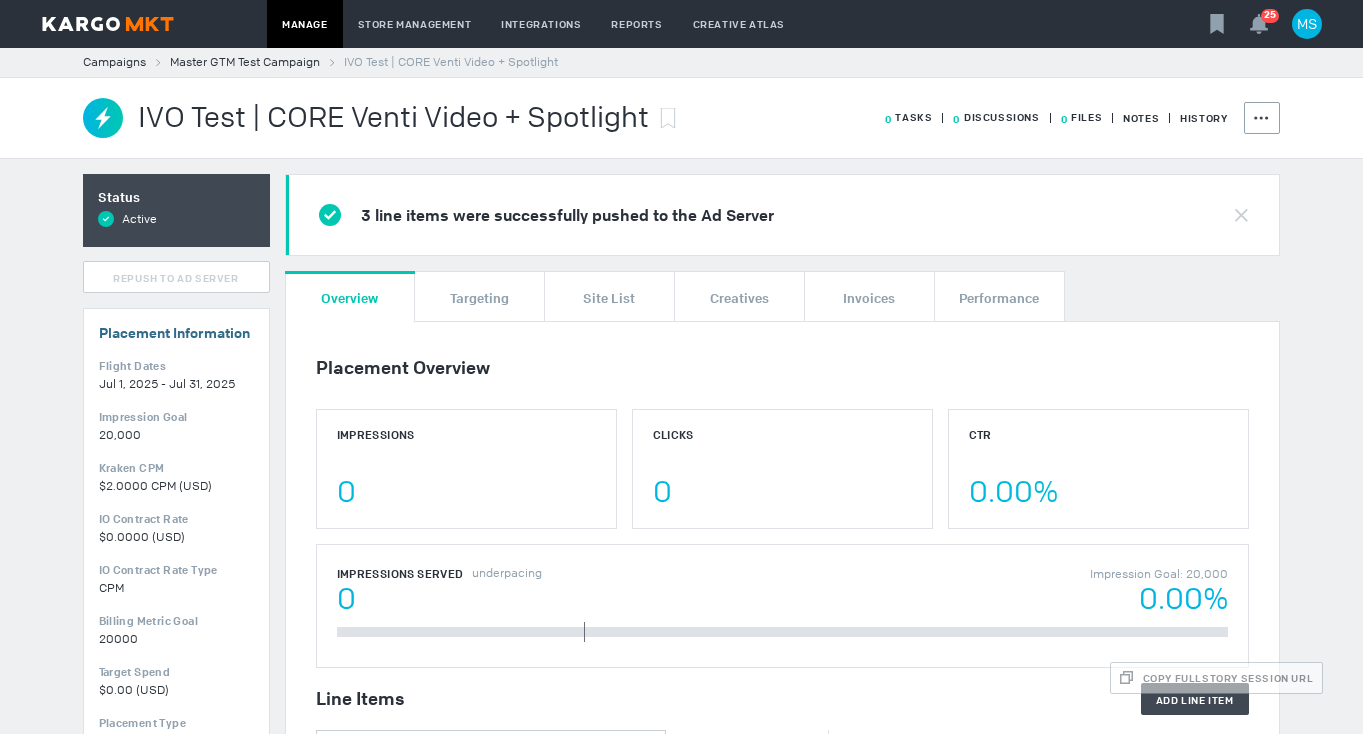 scroll, scrollTop: 525, scrollLeft: 0, axis: vertical 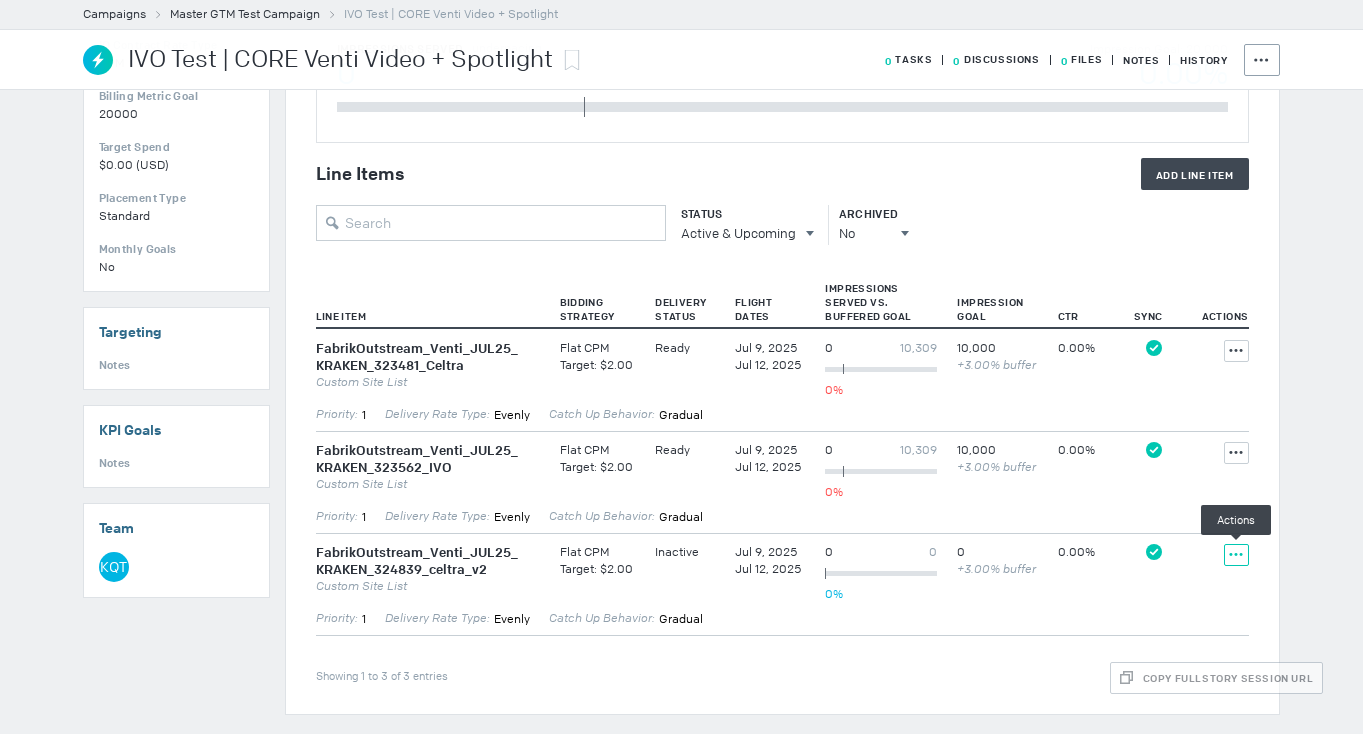 click at bounding box center [1236, 351] 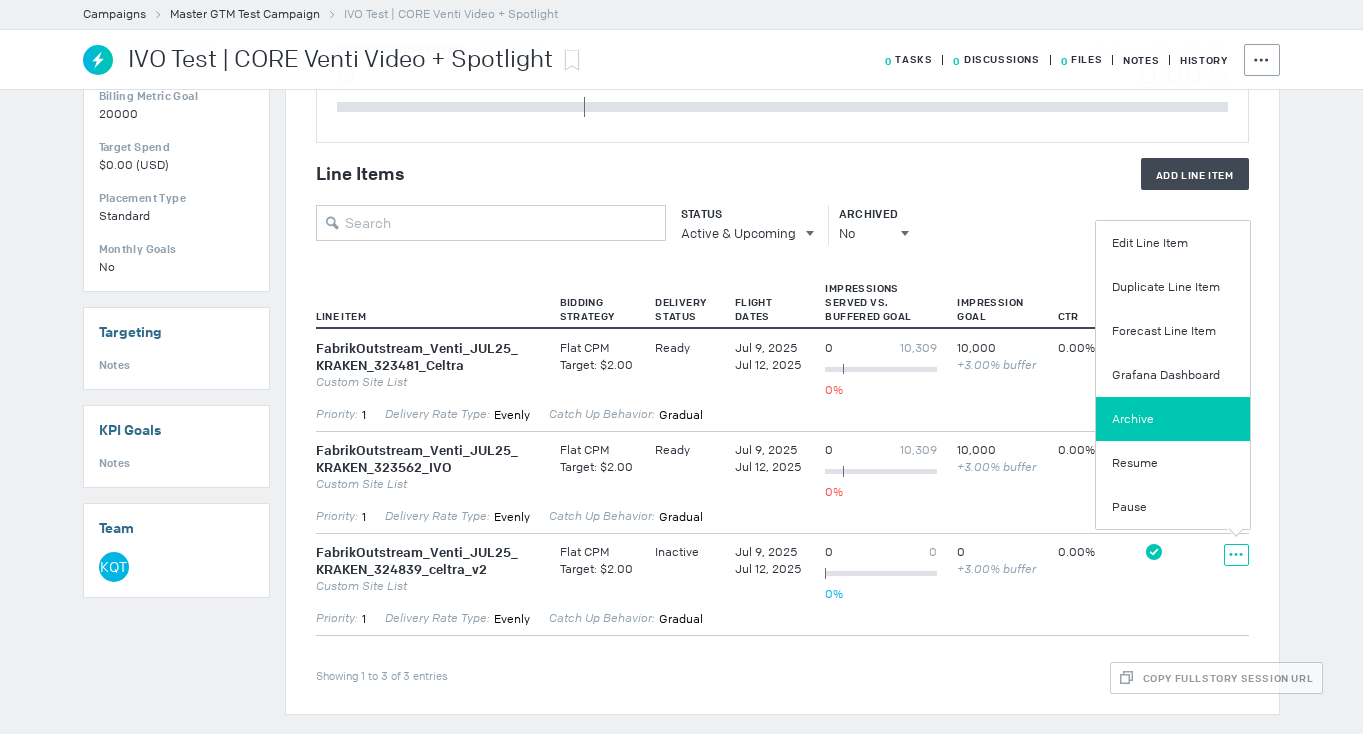 click on "Archive" at bounding box center (1173, 419) 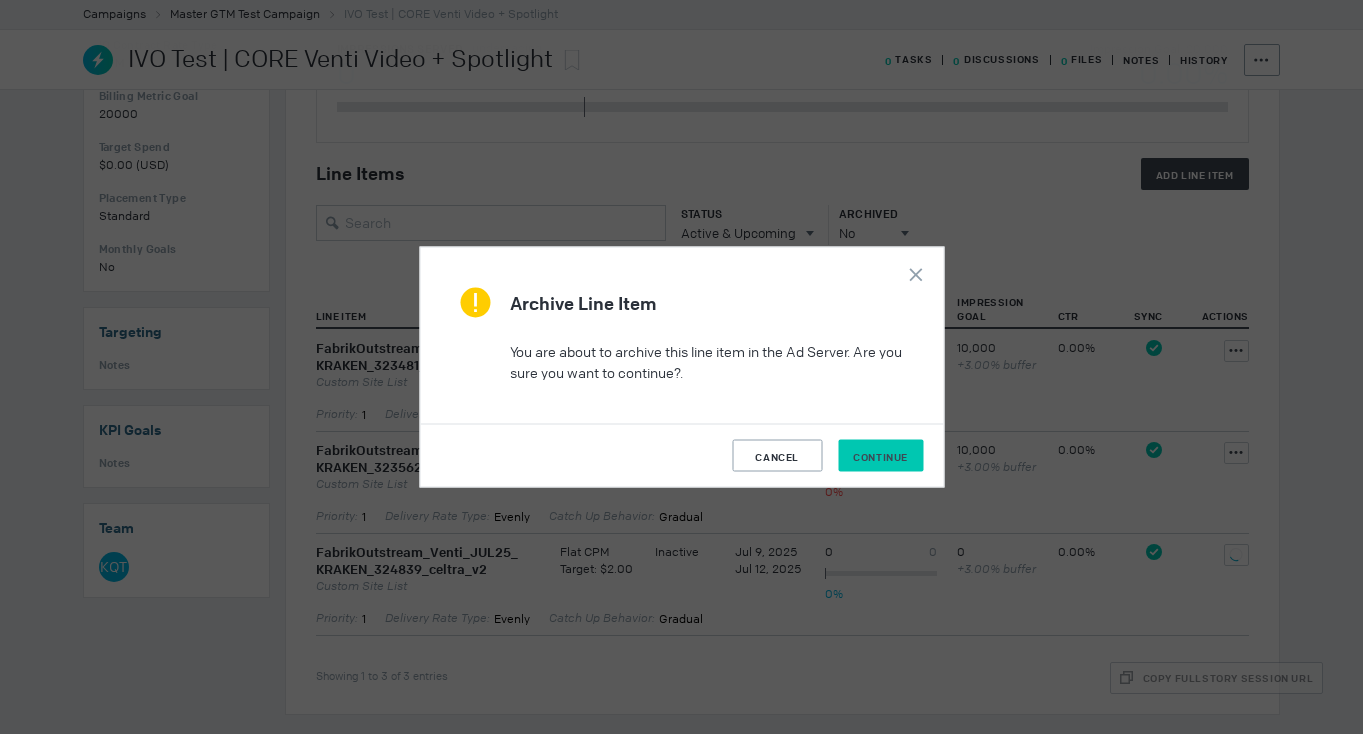click on "Continue" at bounding box center [880, 457] 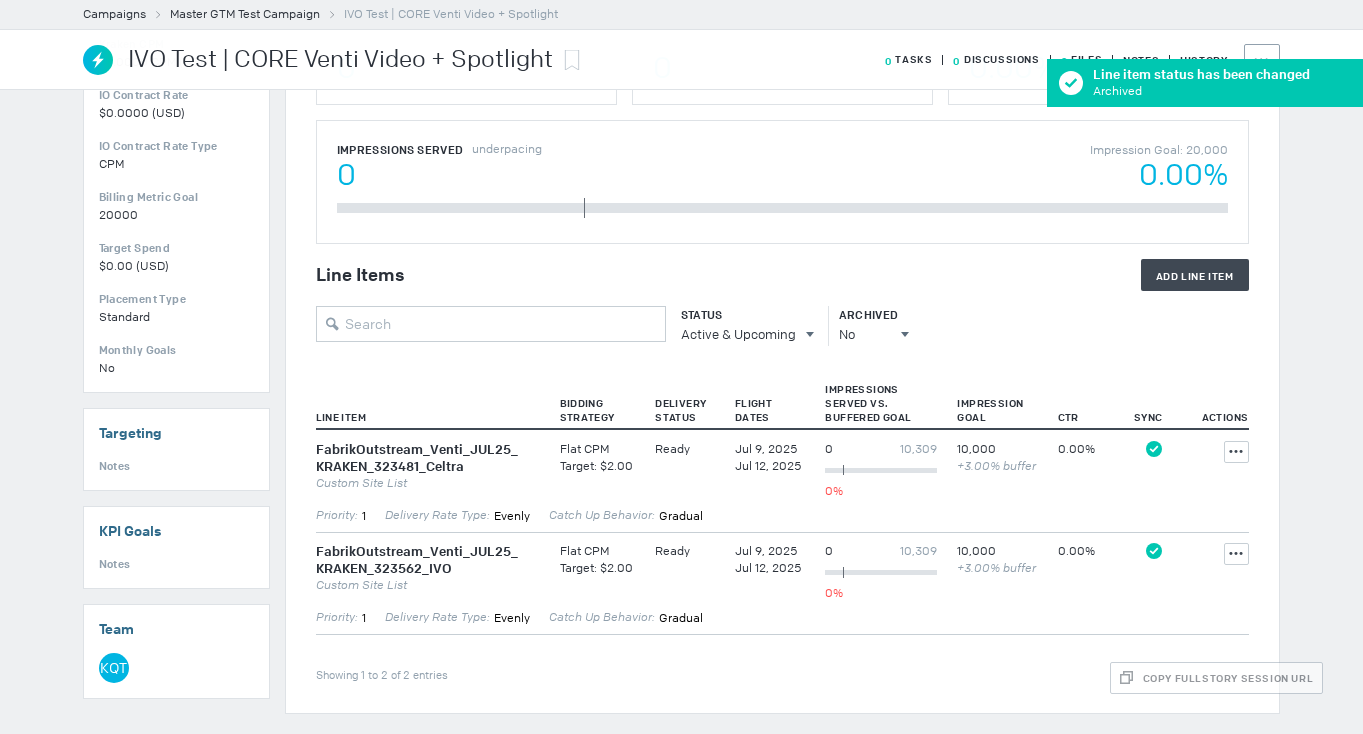 scroll, scrollTop: 423, scrollLeft: 0, axis: vertical 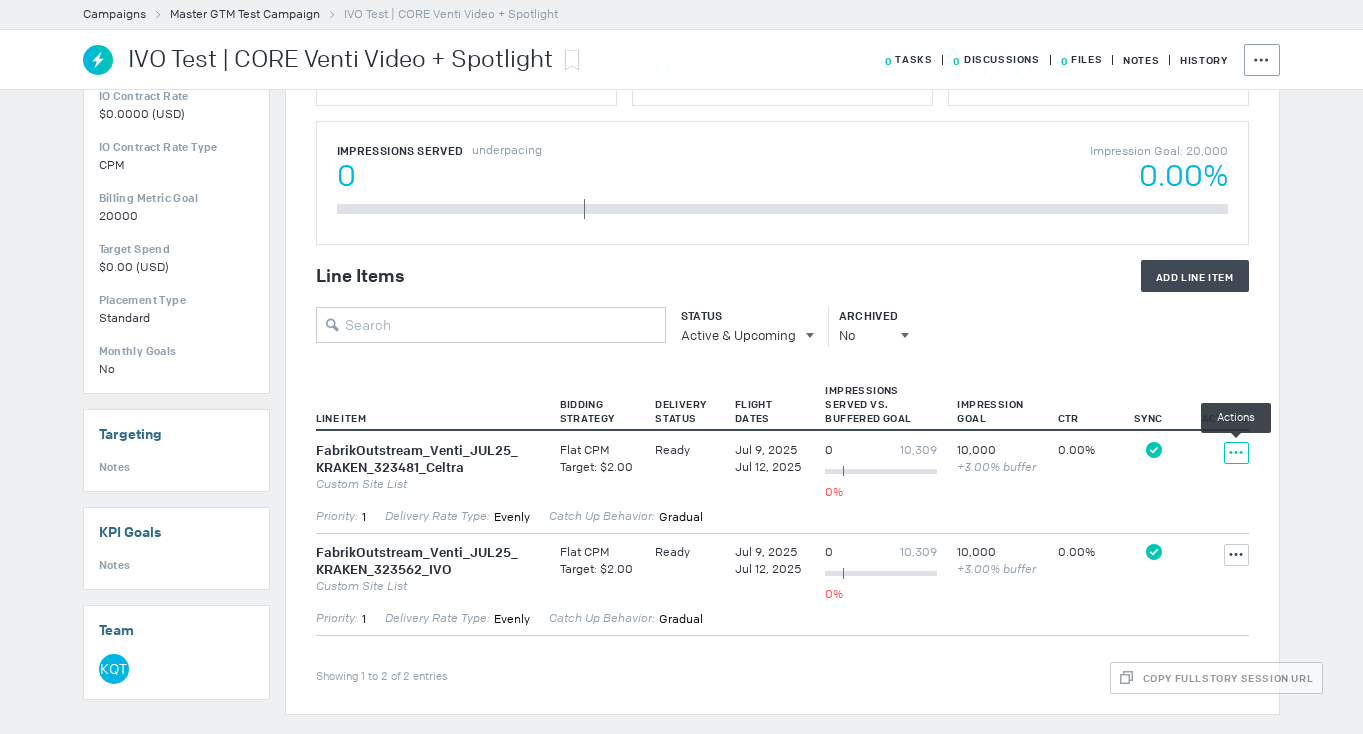 click at bounding box center [1236, 453] 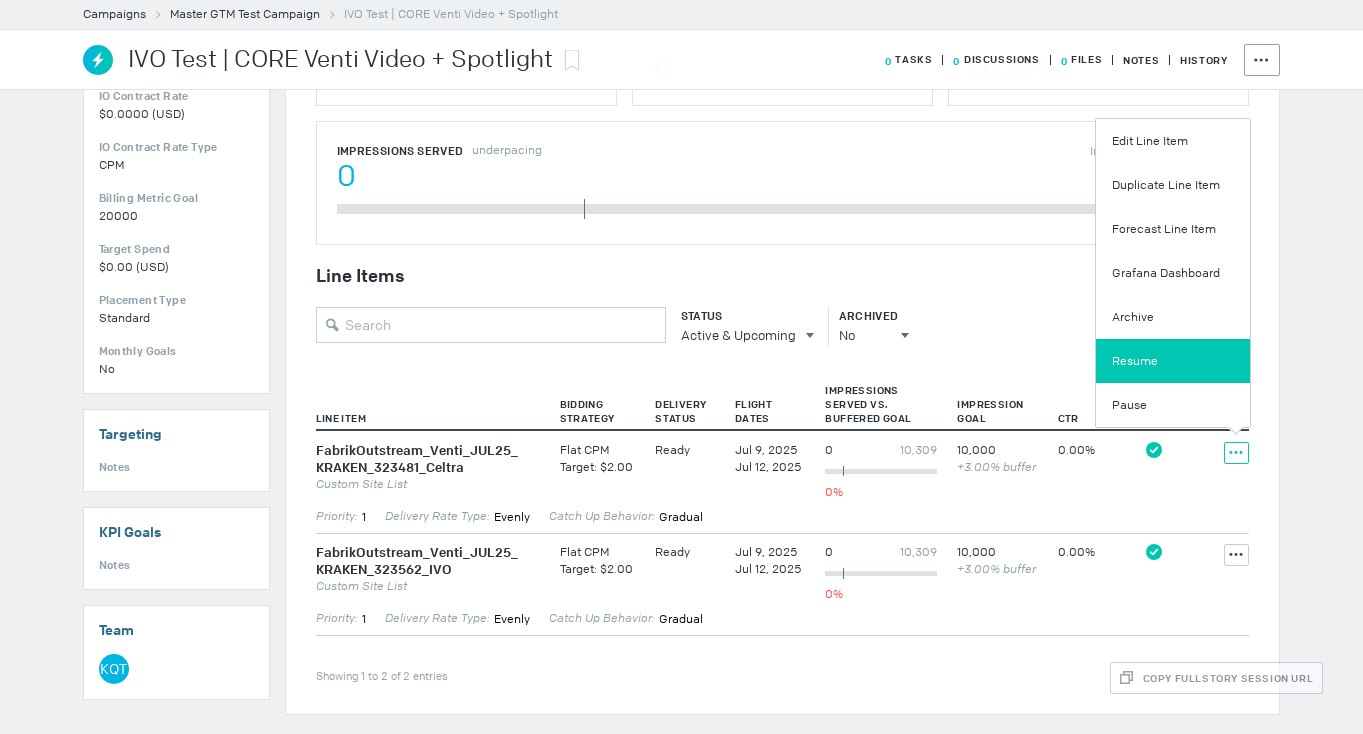type 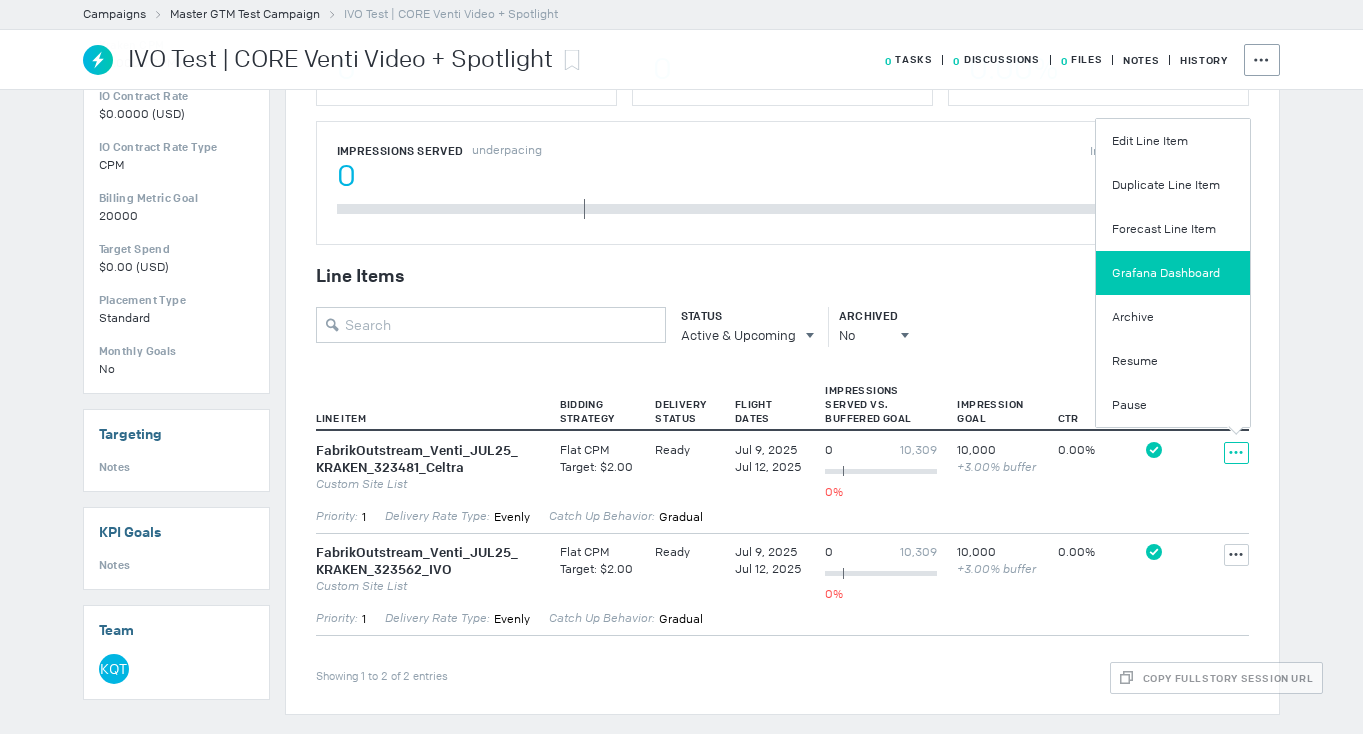 click on "Grafana Dashboard" at bounding box center (1173, 273) 